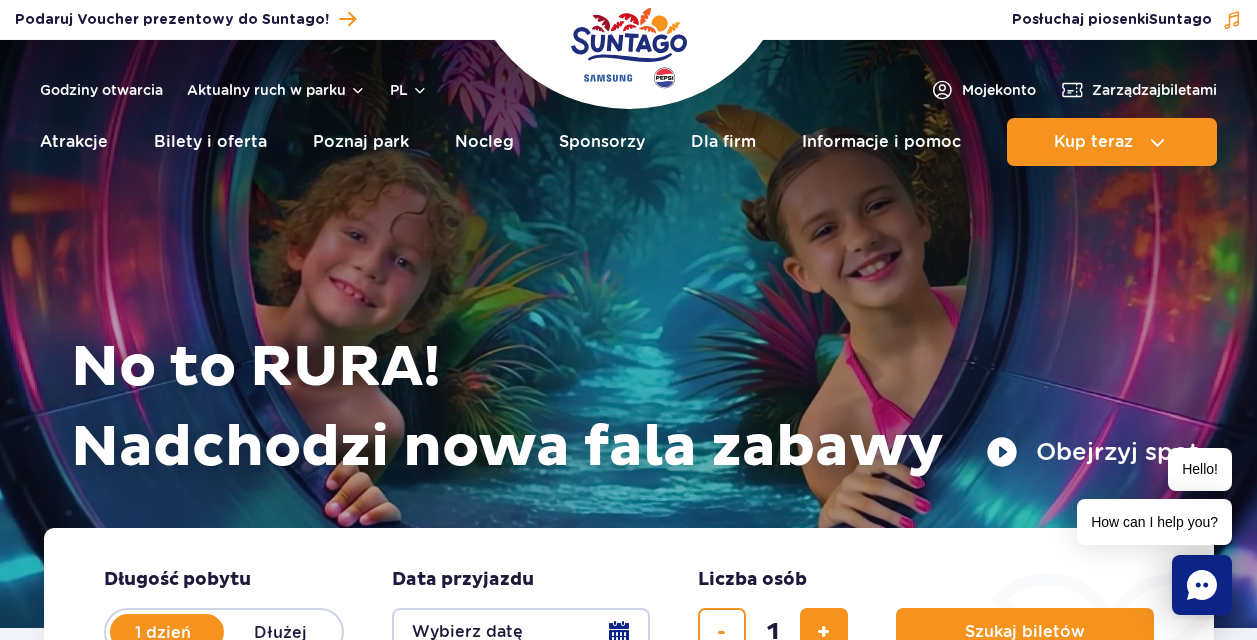 scroll, scrollTop: 0, scrollLeft: 0, axis: both 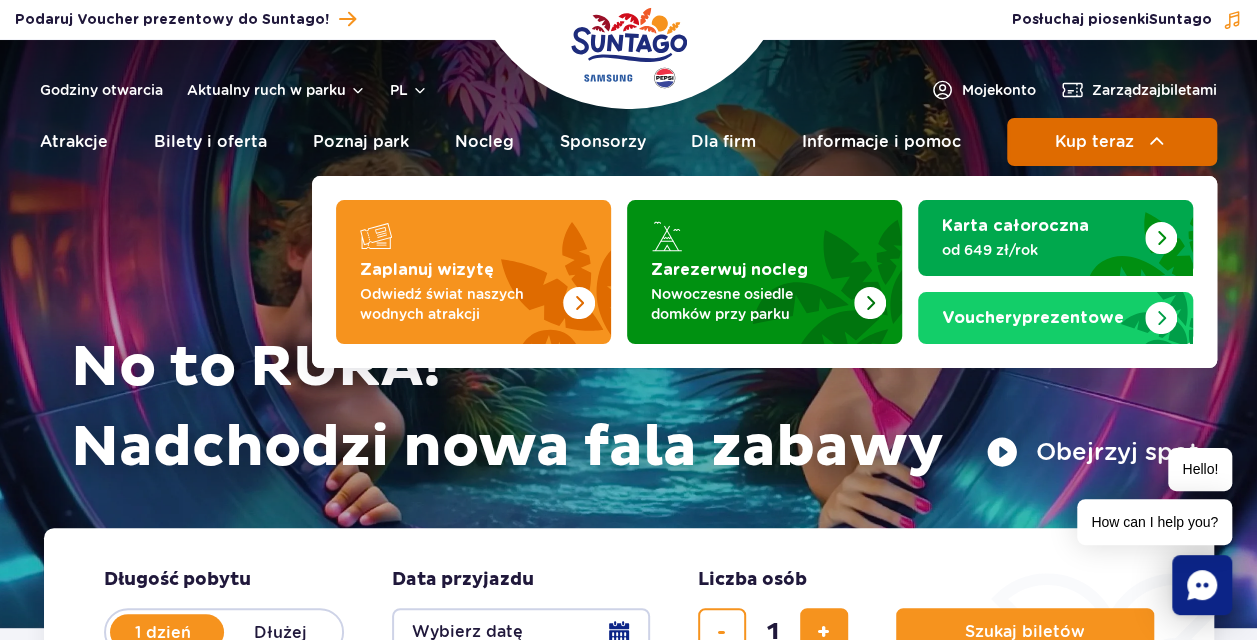 click on "Kup teraz" at bounding box center (1112, 142) 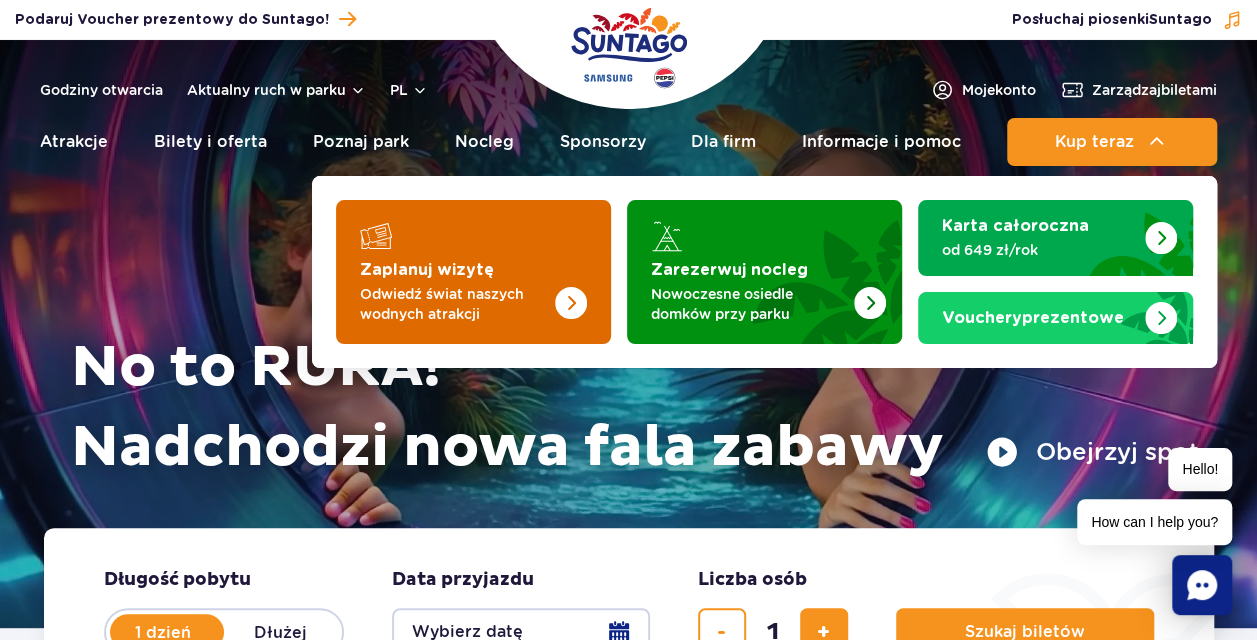 click at bounding box center [531, 266] 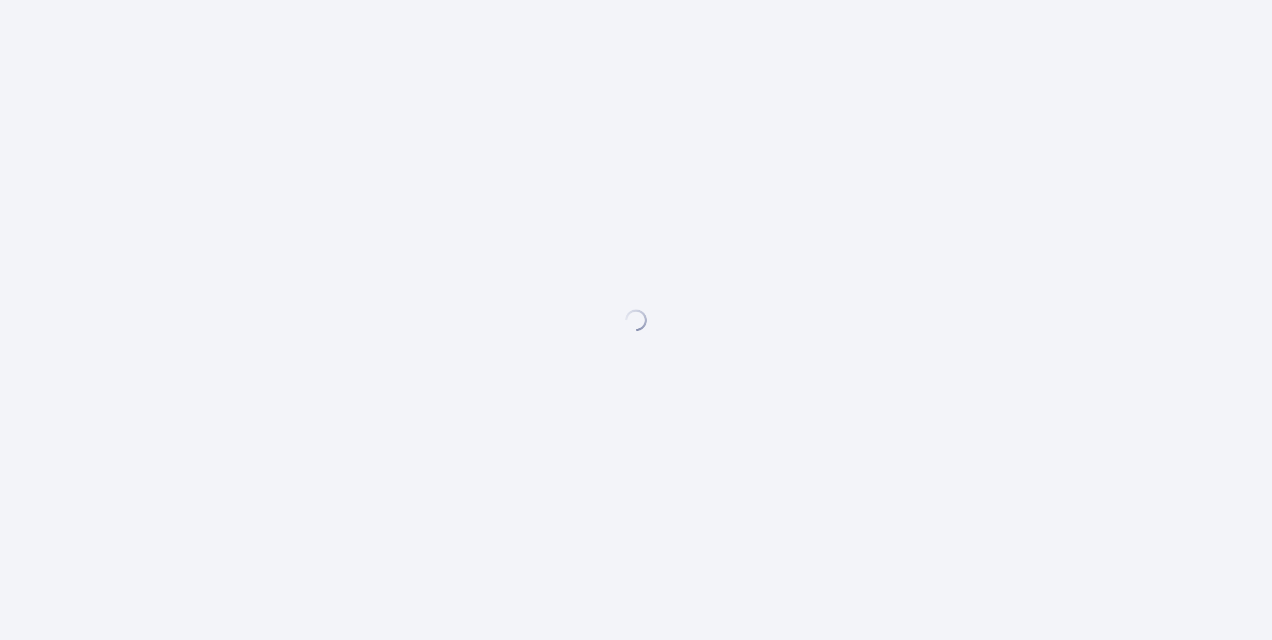 scroll, scrollTop: 0, scrollLeft: 0, axis: both 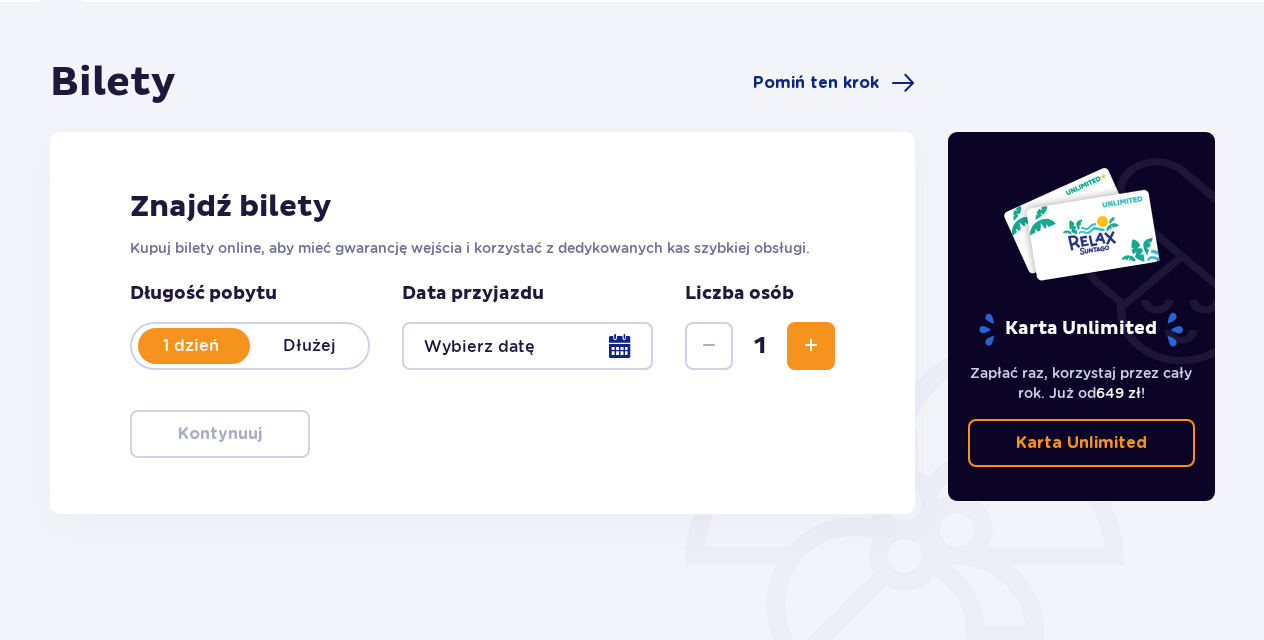 click at bounding box center (527, 346) 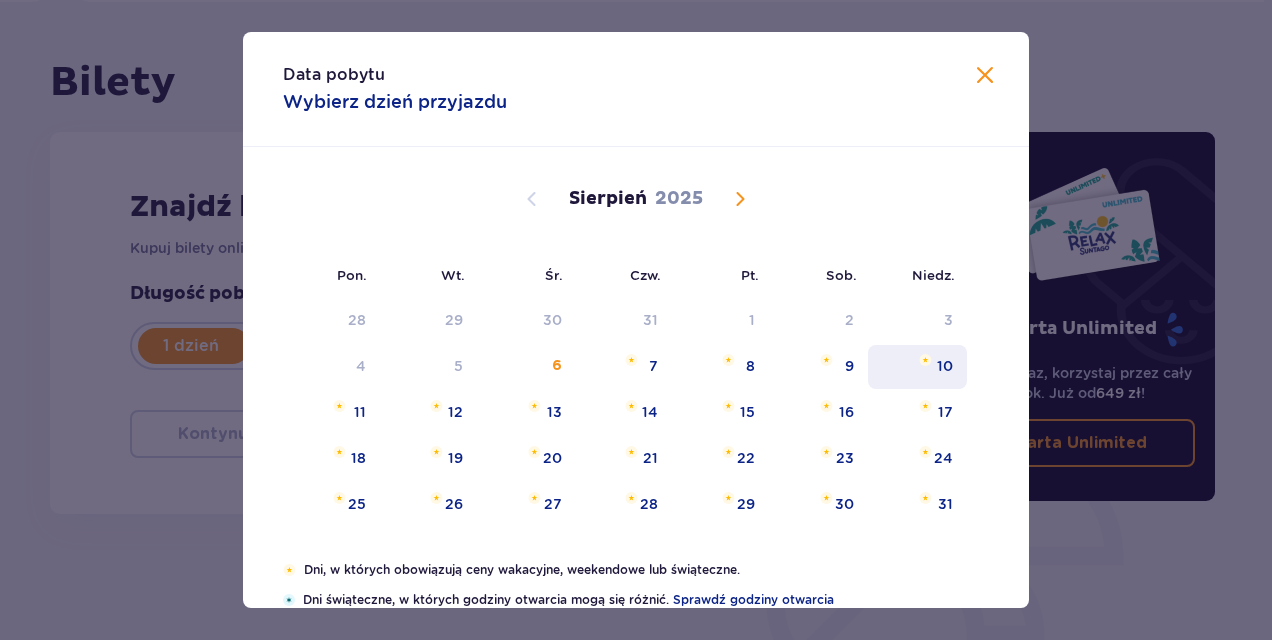 click on "10" at bounding box center [945, 366] 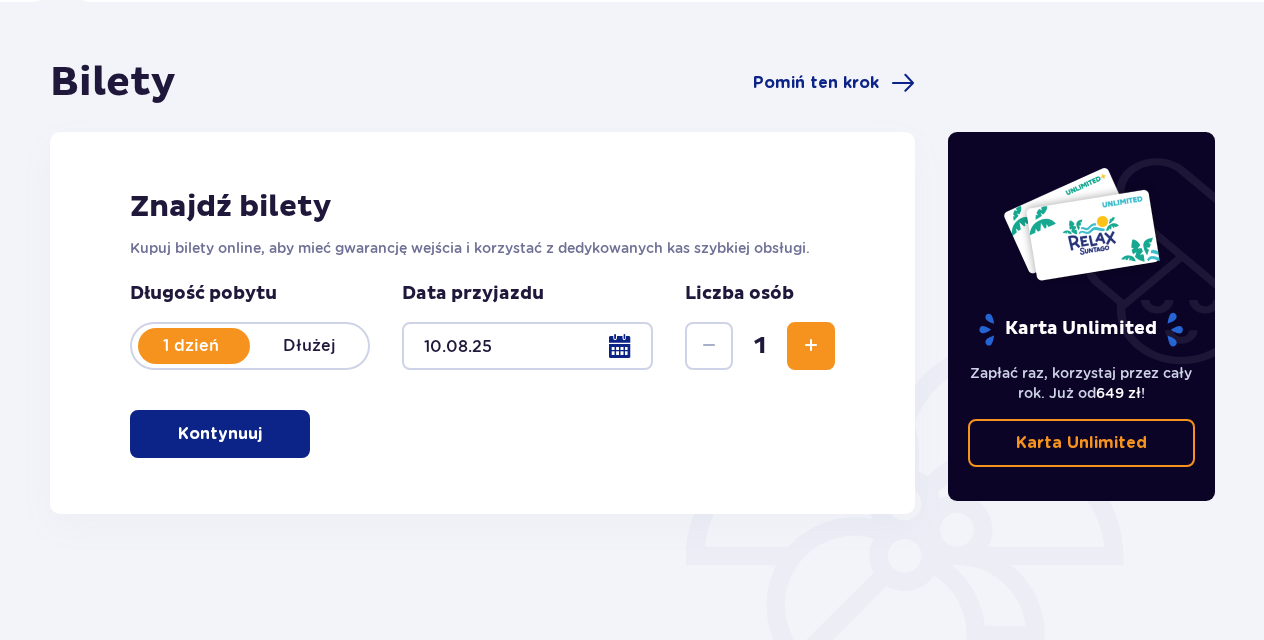 click at bounding box center [811, 346] 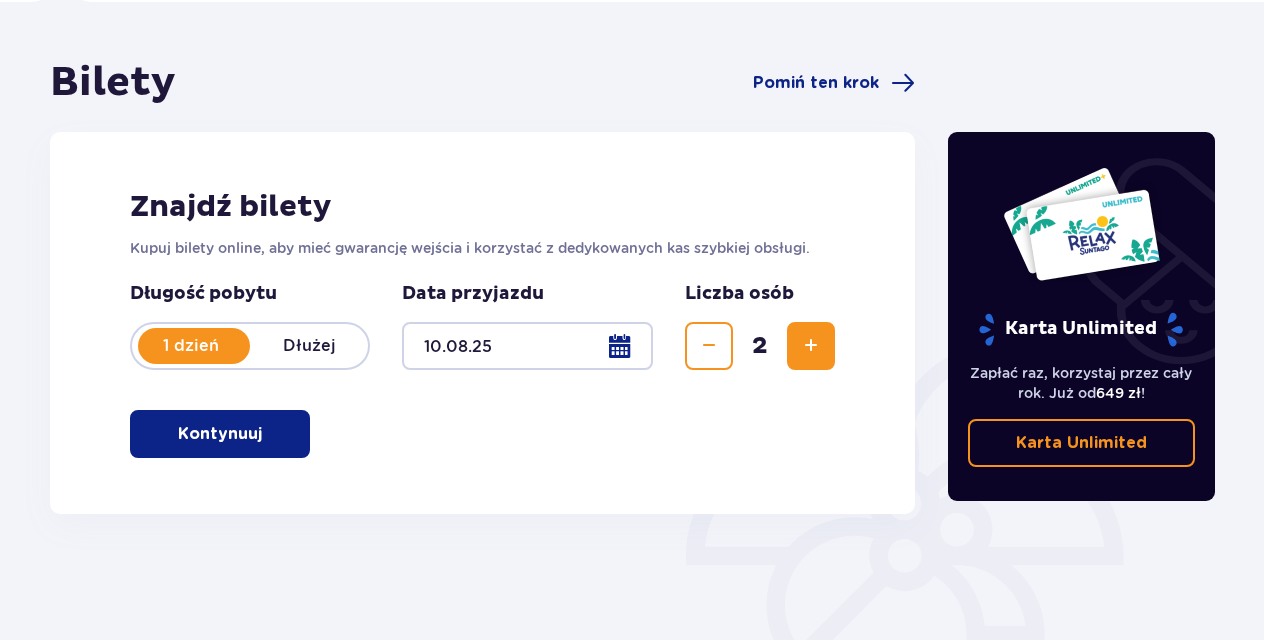 click at bounding box center [266, 434] 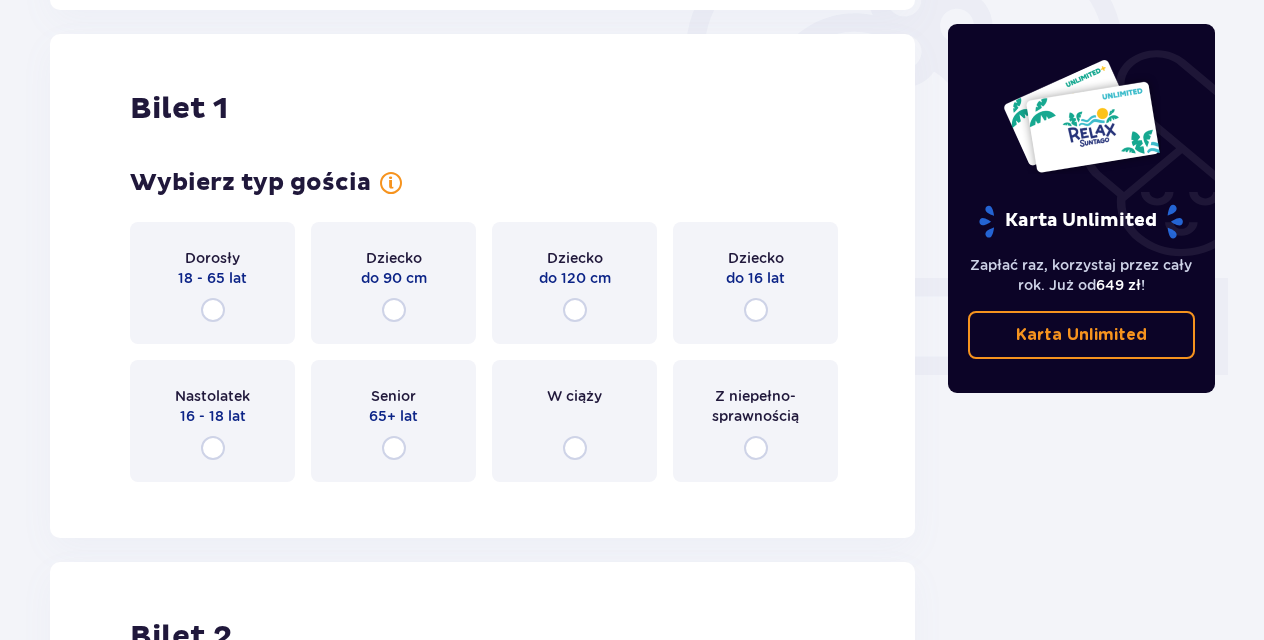 scroll, scrollTop: 668, scrollLeft: 0, axis: vertical 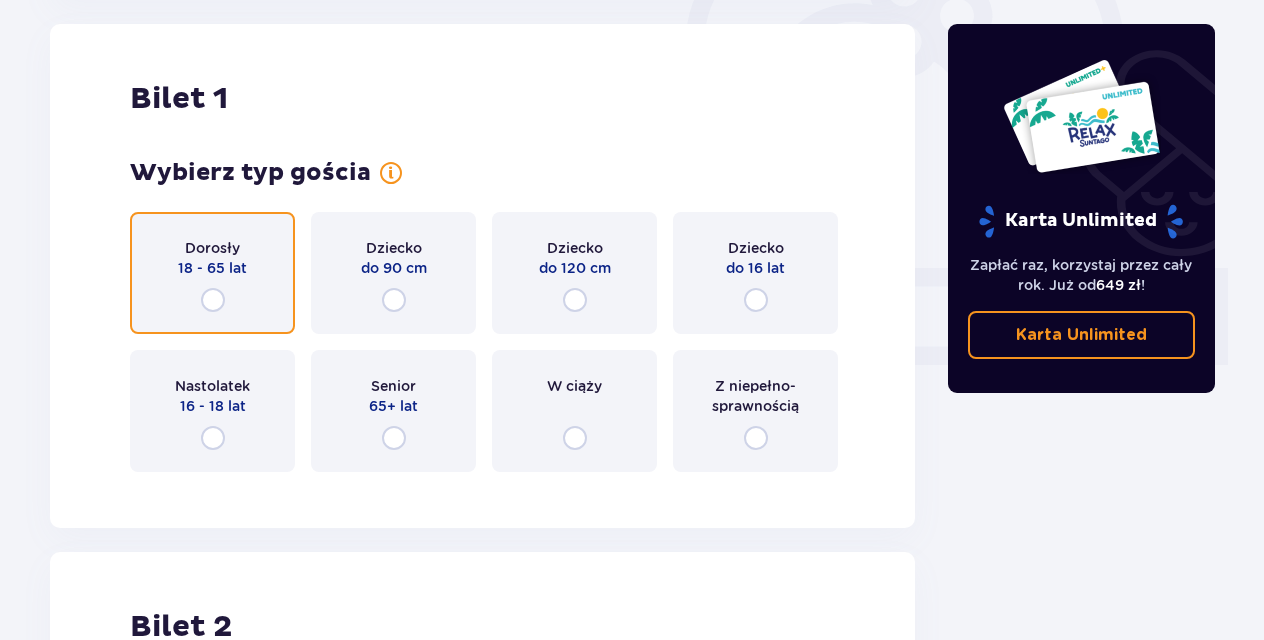 click at bounding box center [213, 300] 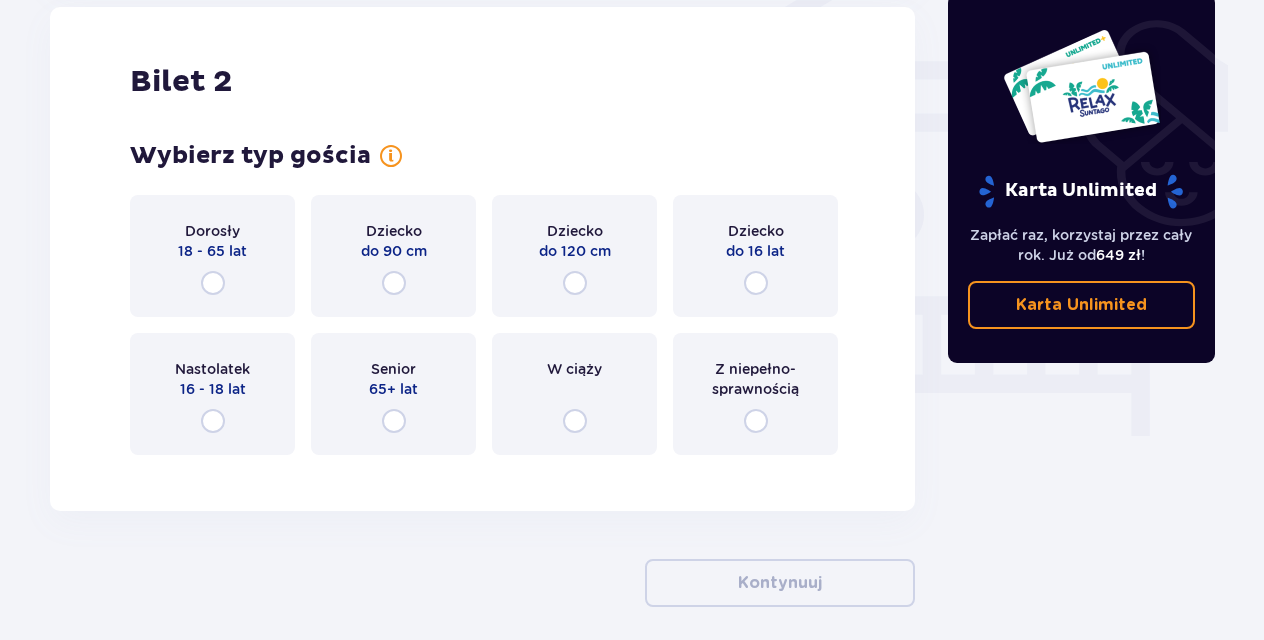 scroll, scrollTop: 1720, scrollLeft: 0, axis: vertical 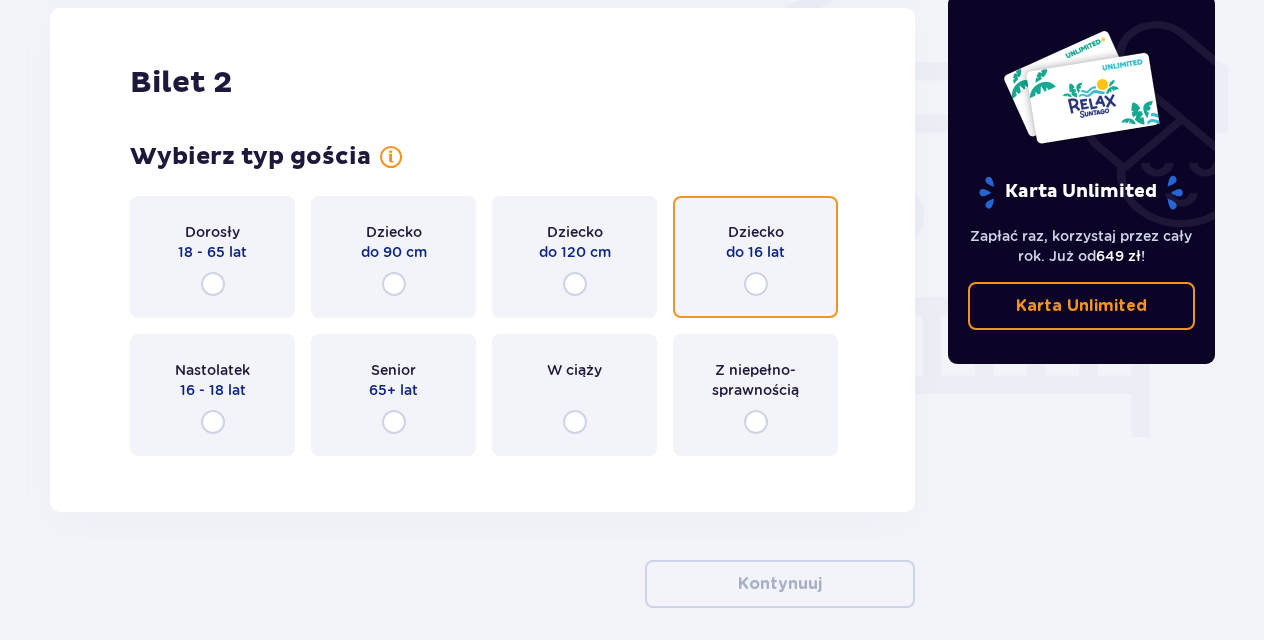 click at bounding box center [756, 284] 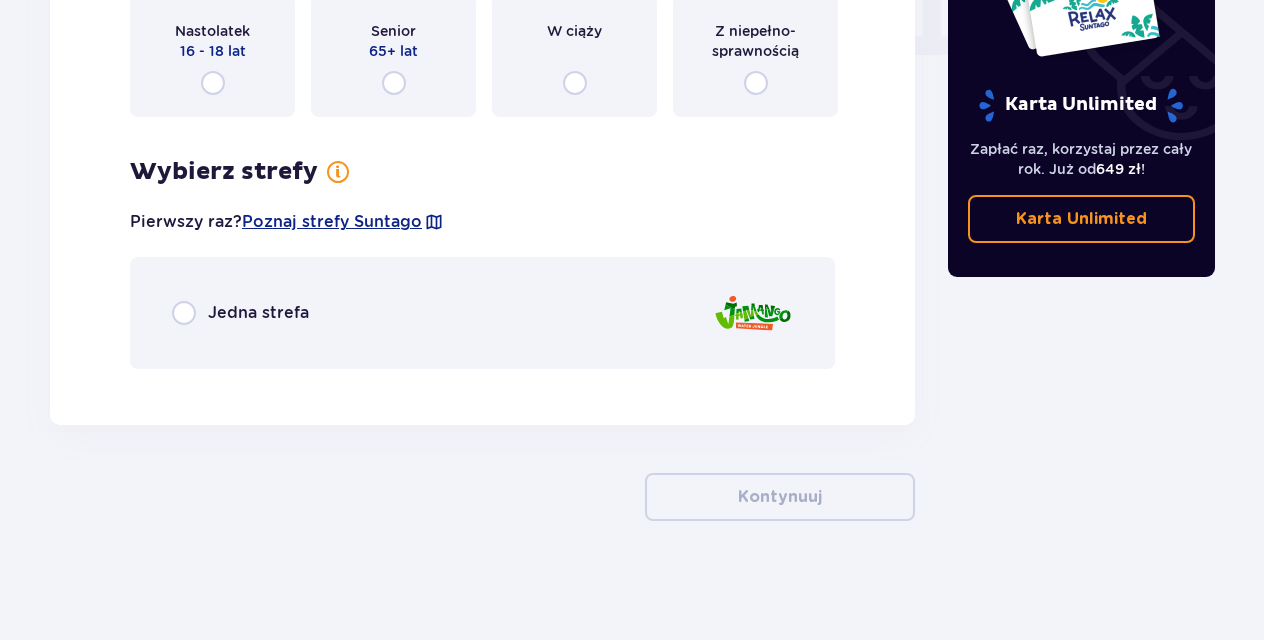 scroll, scrollTop: 2060, scrollLeft: 0, axis: vertical 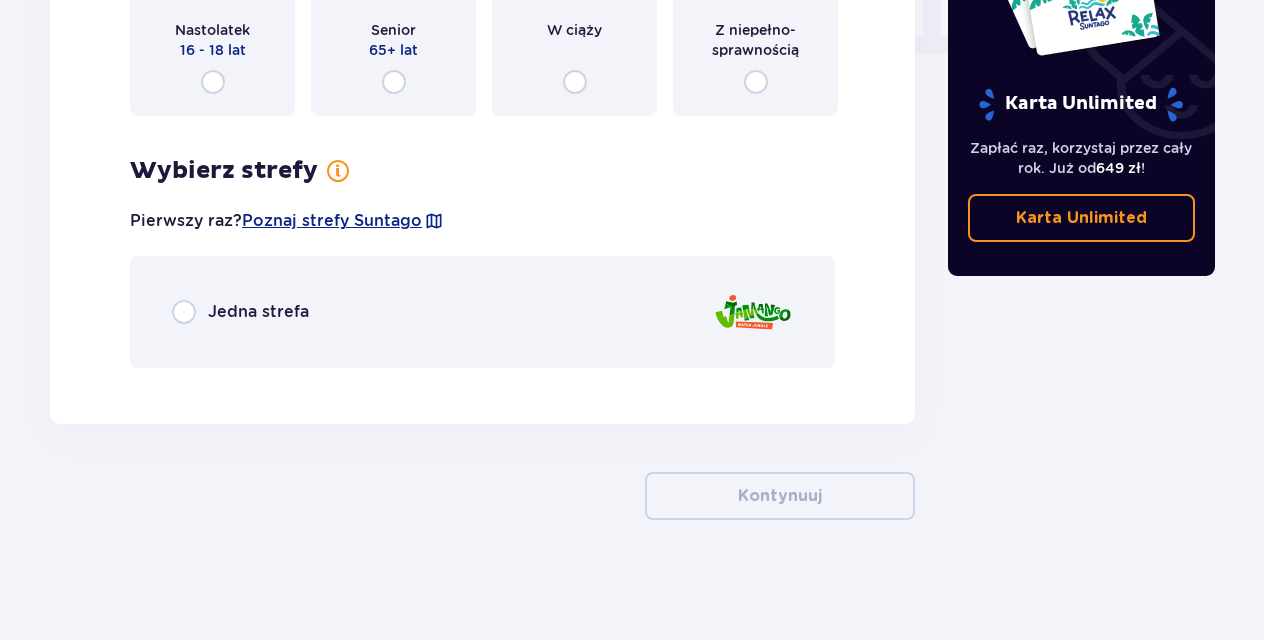 click on "Jedna strefa" at bounding box center (258, 312) 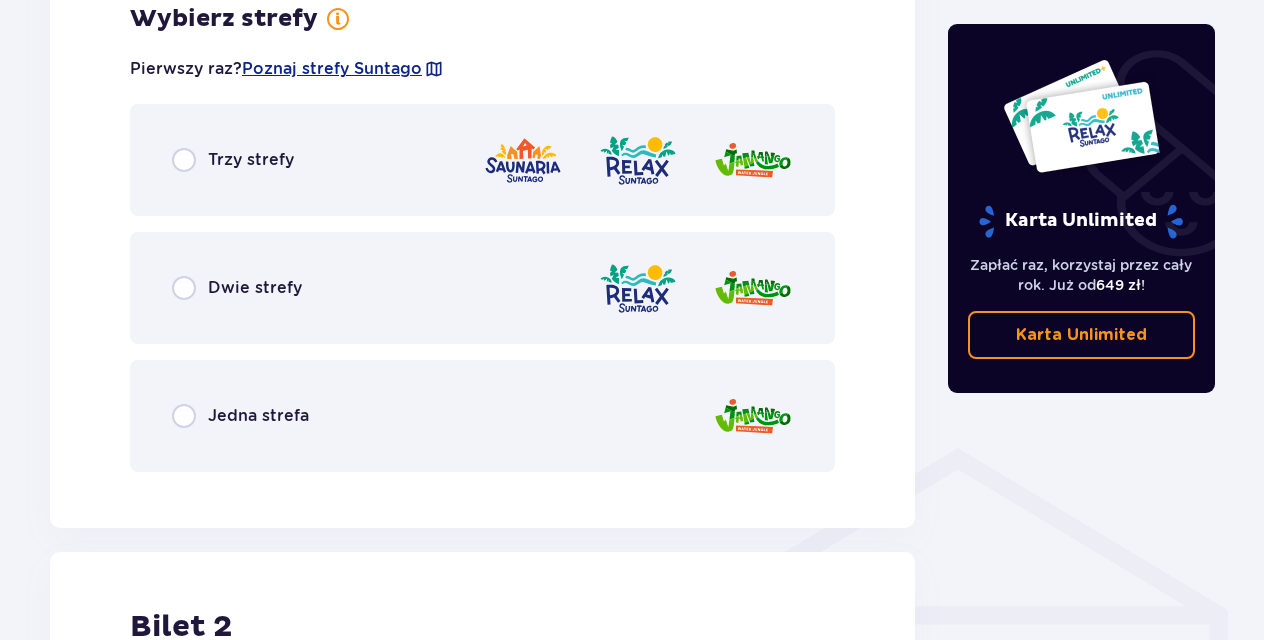 scroll, scrollTop: 1177, scrollLeft: 0, axis: vertical 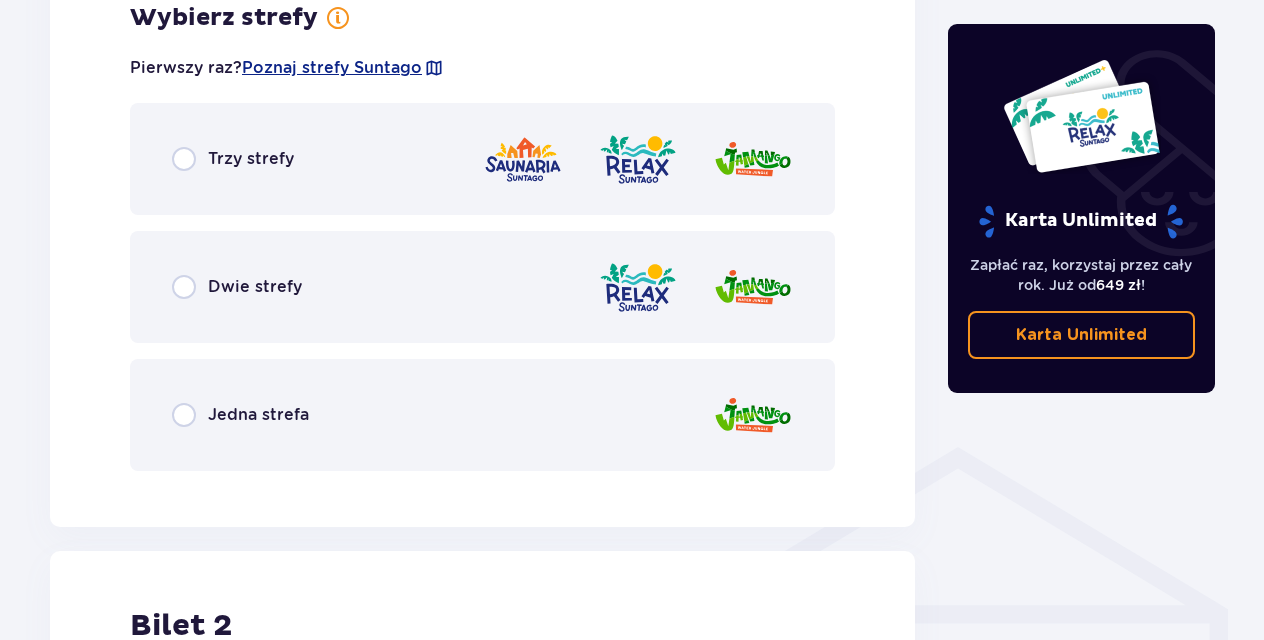 click on "Jedna strefa" at bounding box center [258, 415] 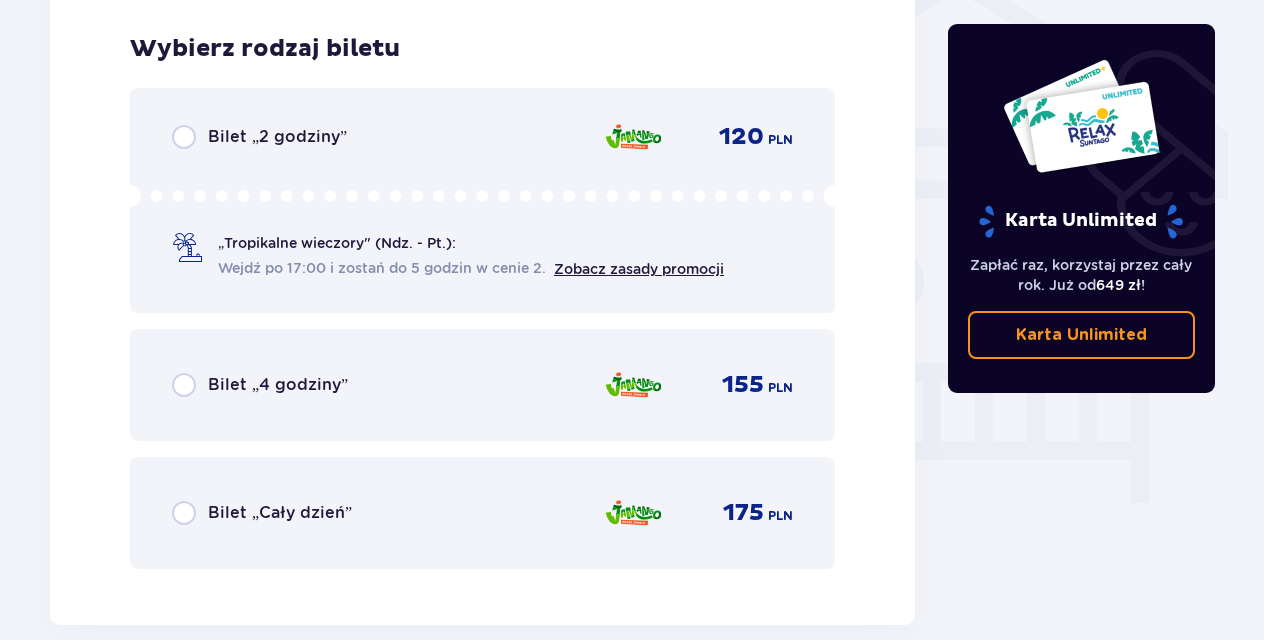 scroll, scrollTop: 1664, scrollLeft: 0, axis: vertical 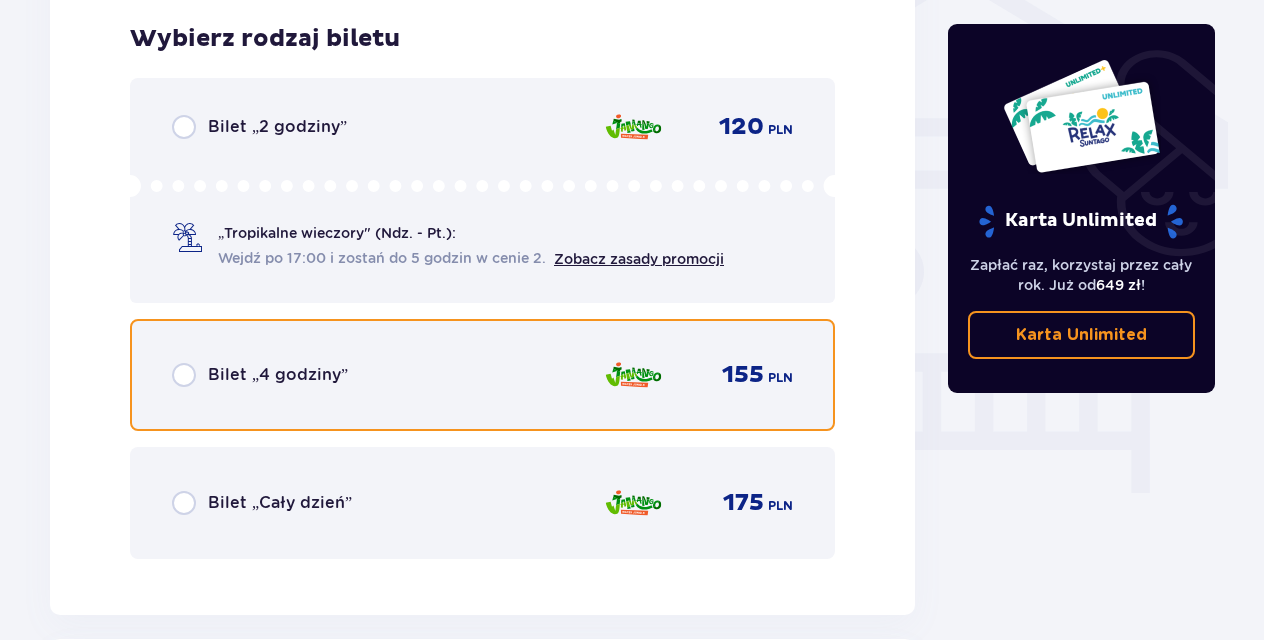 click at bounding box center [184, 375] 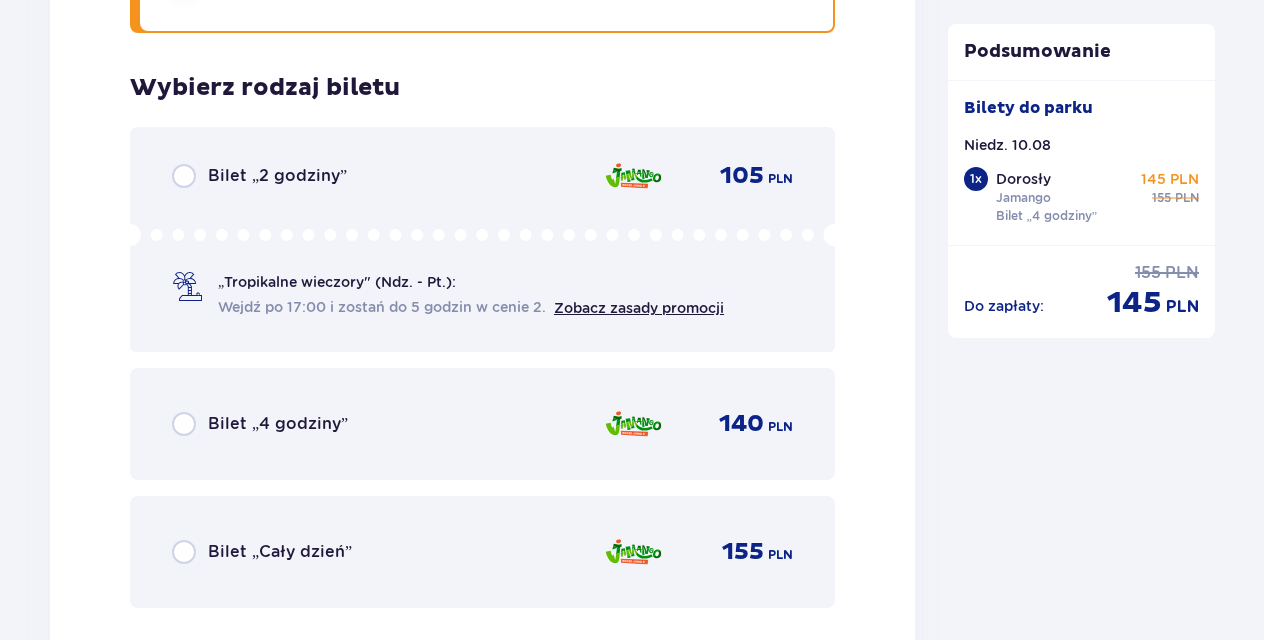 scroll, scrollTop: 2969, scrollLeft: 0, axis: vertical 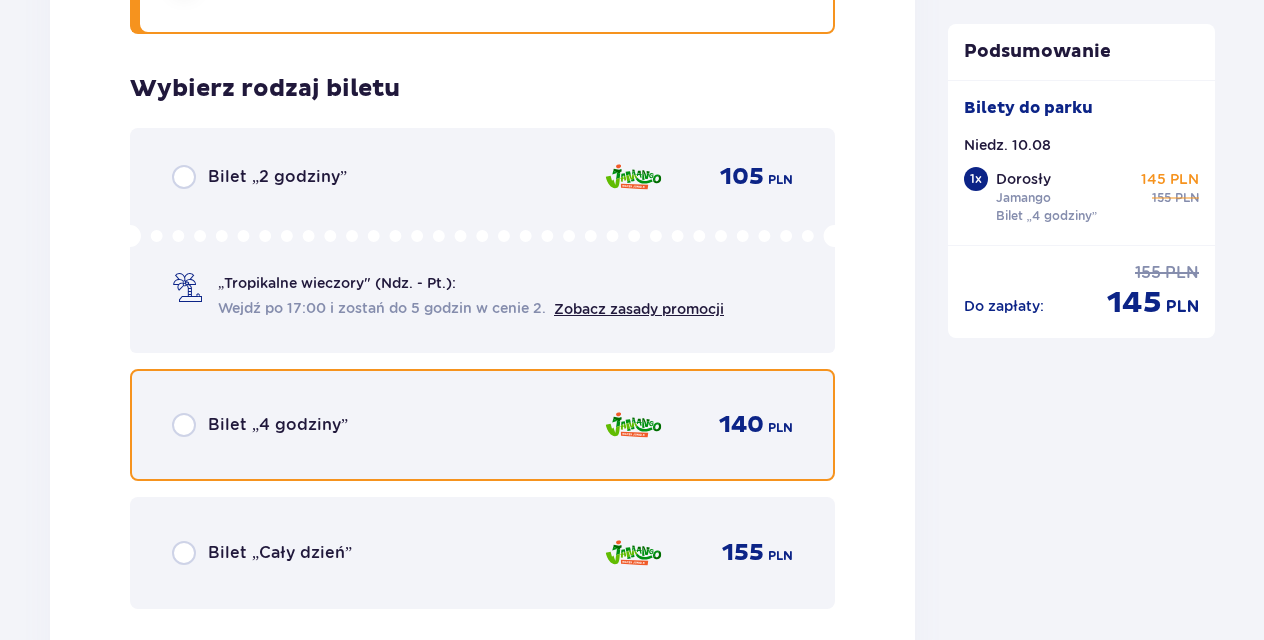 click at bounding box center [184, 425] 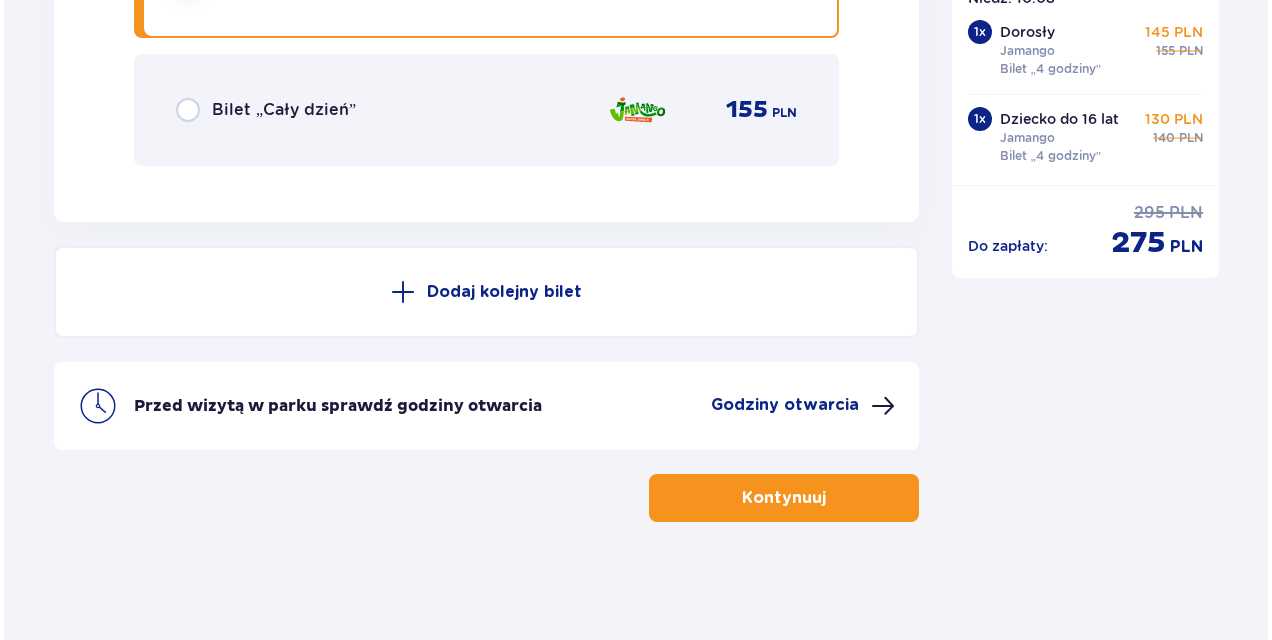 scroll, scrollTop: 3414, scrollLeft: 0, axis: vertical 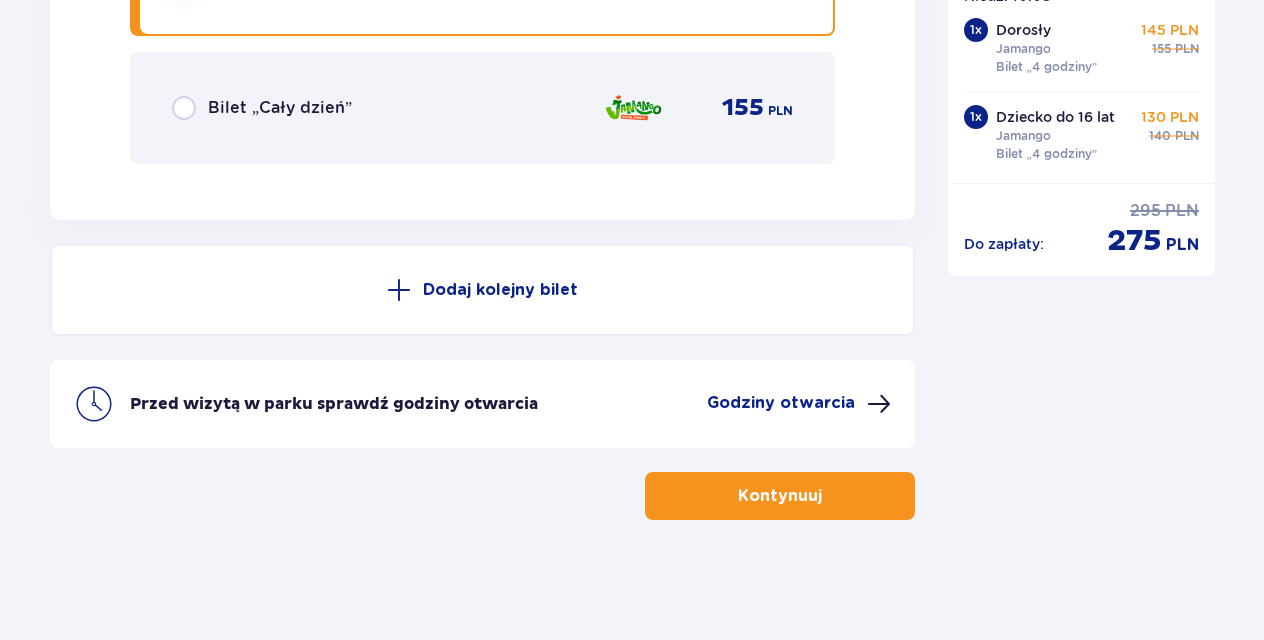 click on "Godziny otwarcia" at bounding box center (781, 403) 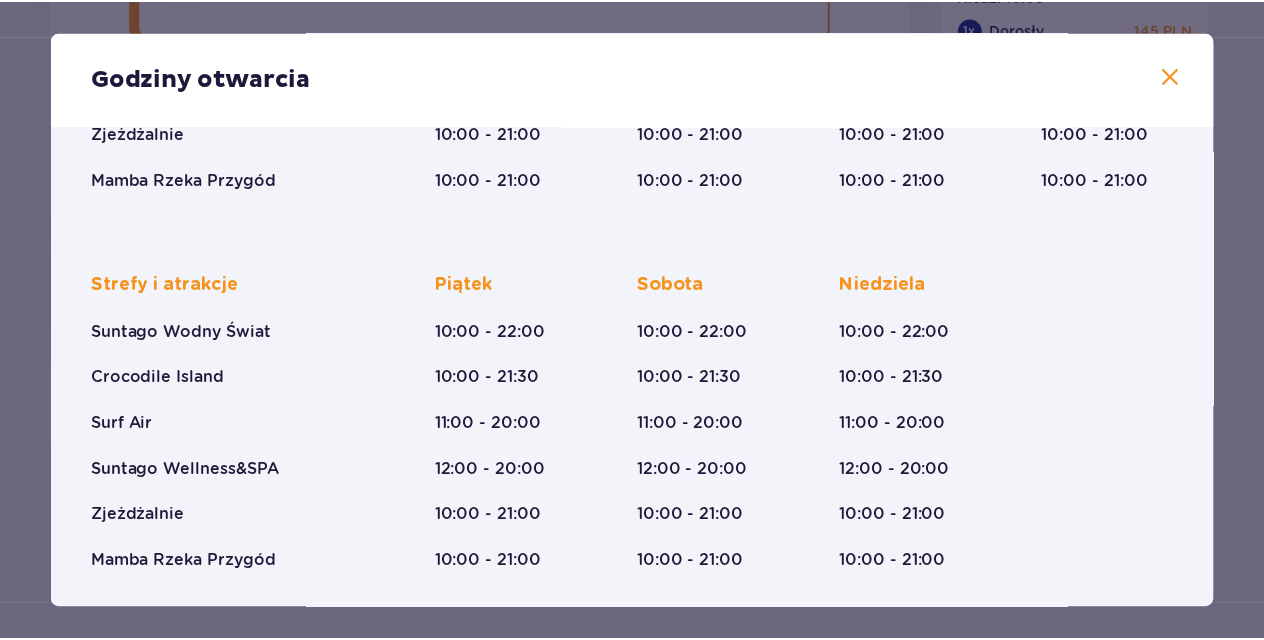 scroll, scrollTop: 0, scrollLeft: 0, axis: both 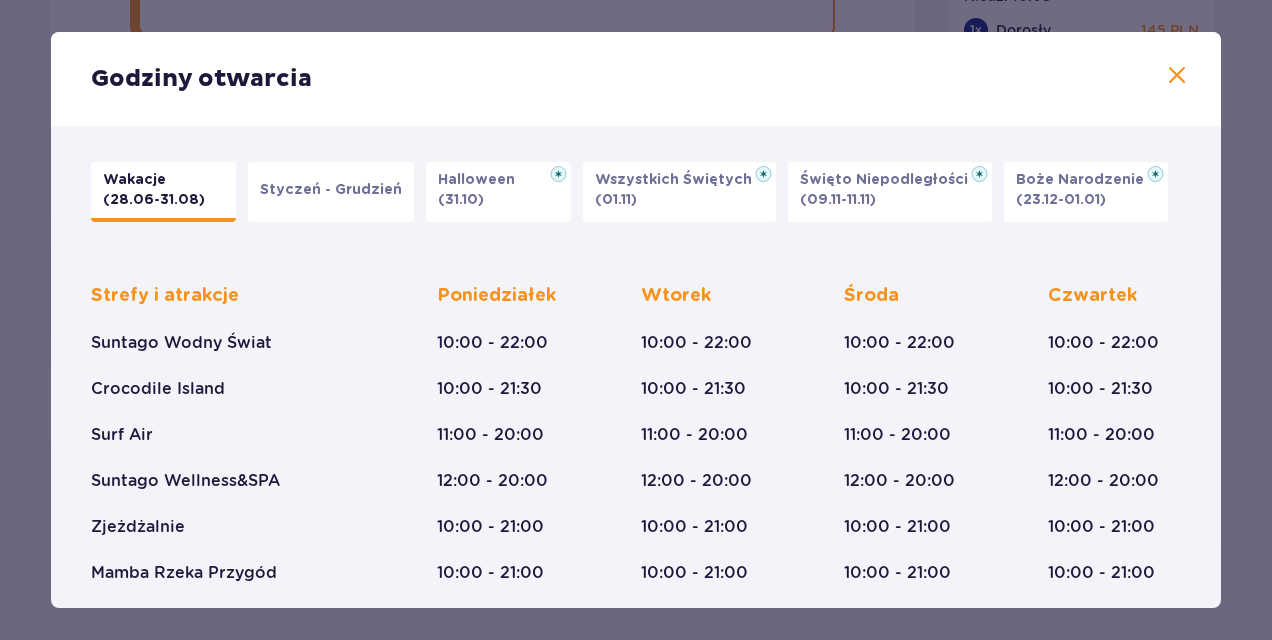 click at bounding box center (1177, 76) 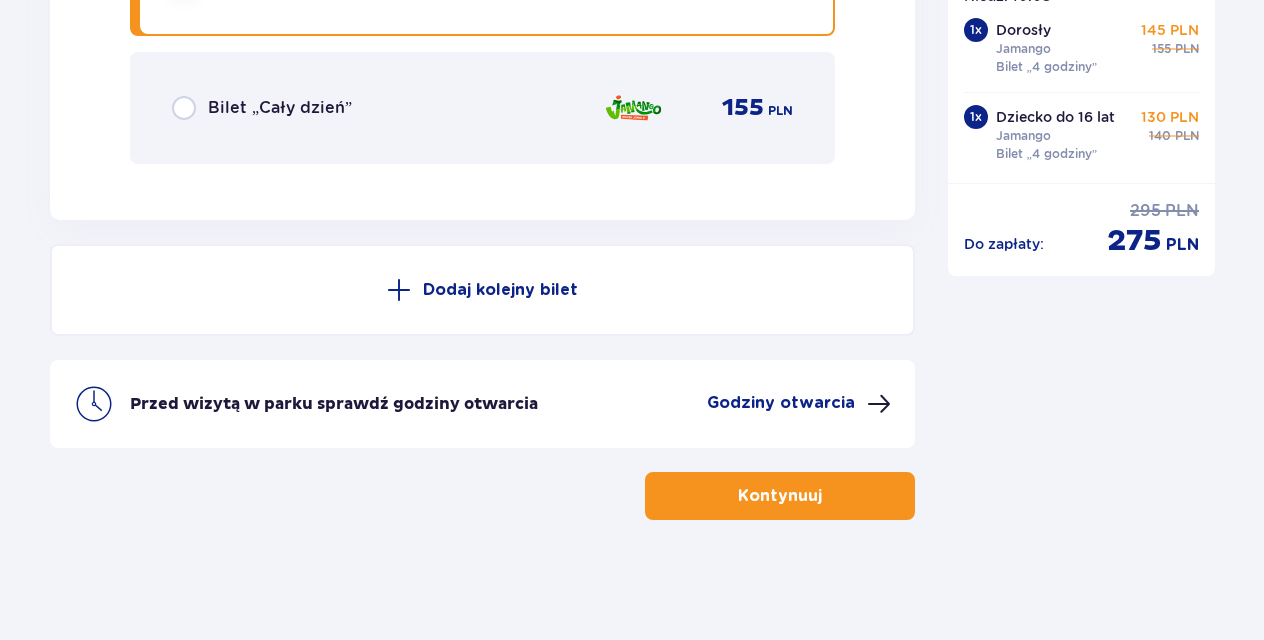 click at bounding box center [826, 496] 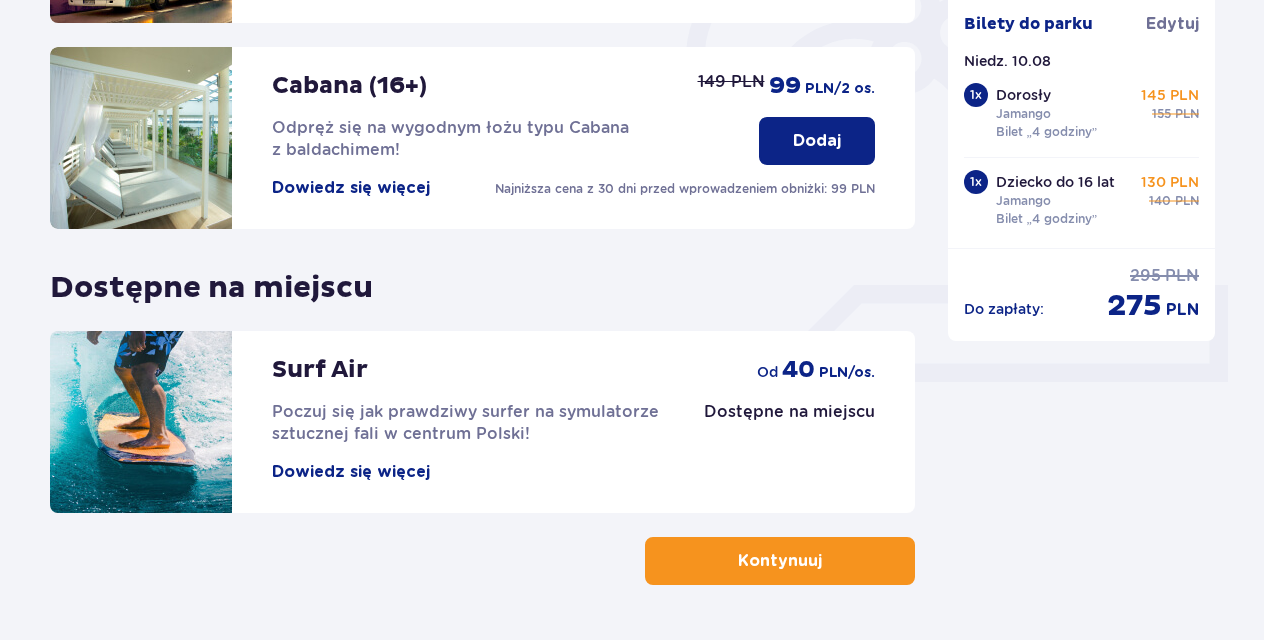 scroll, scrollTop: 716, scrollLeft: 0, axis: vertical 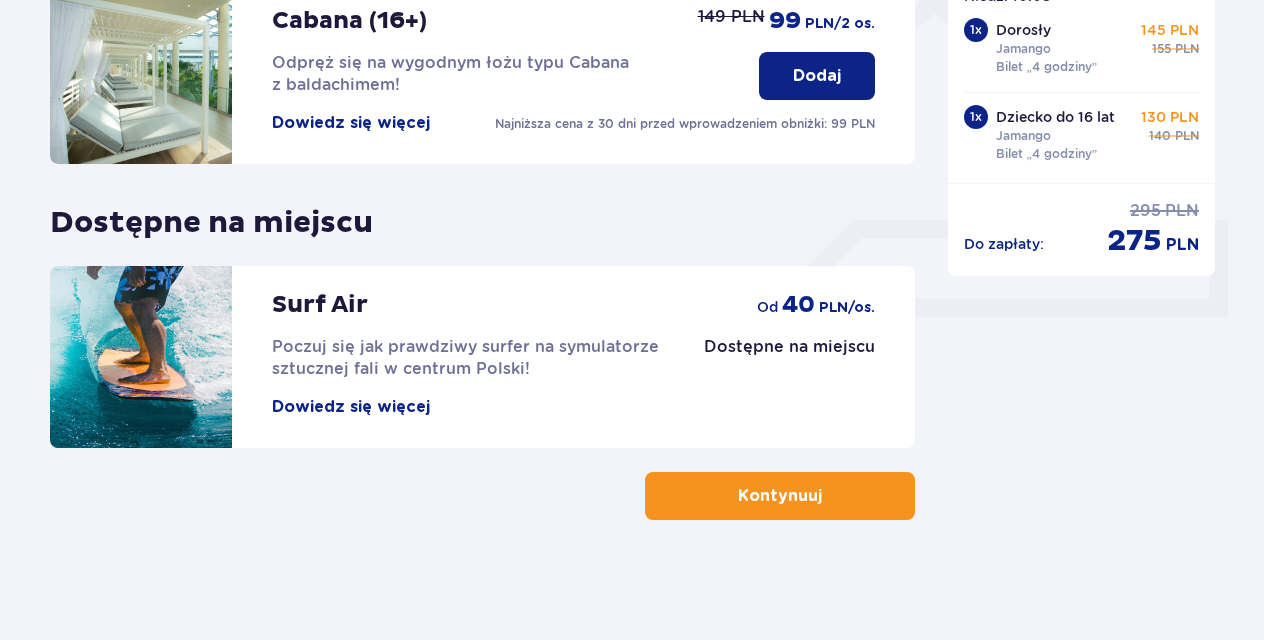 click on "Kontynuuj" at bounding box center [780, 496] 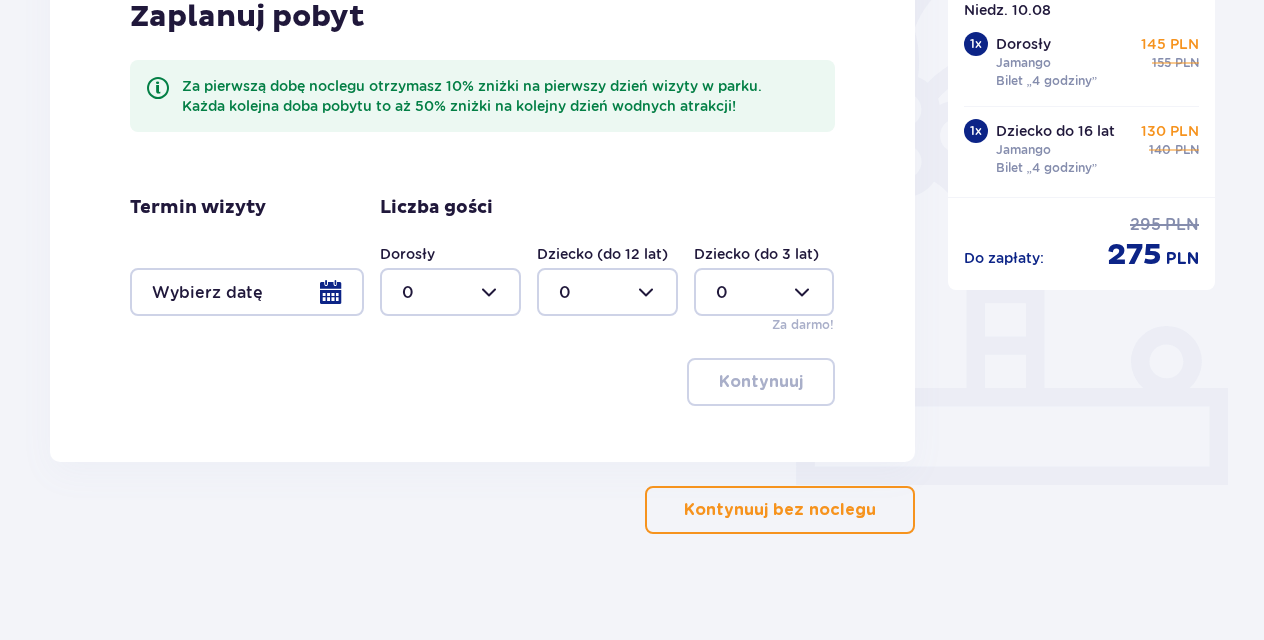 scroll, scrollTop: 562, scrollLeft: 0, axis: vertical 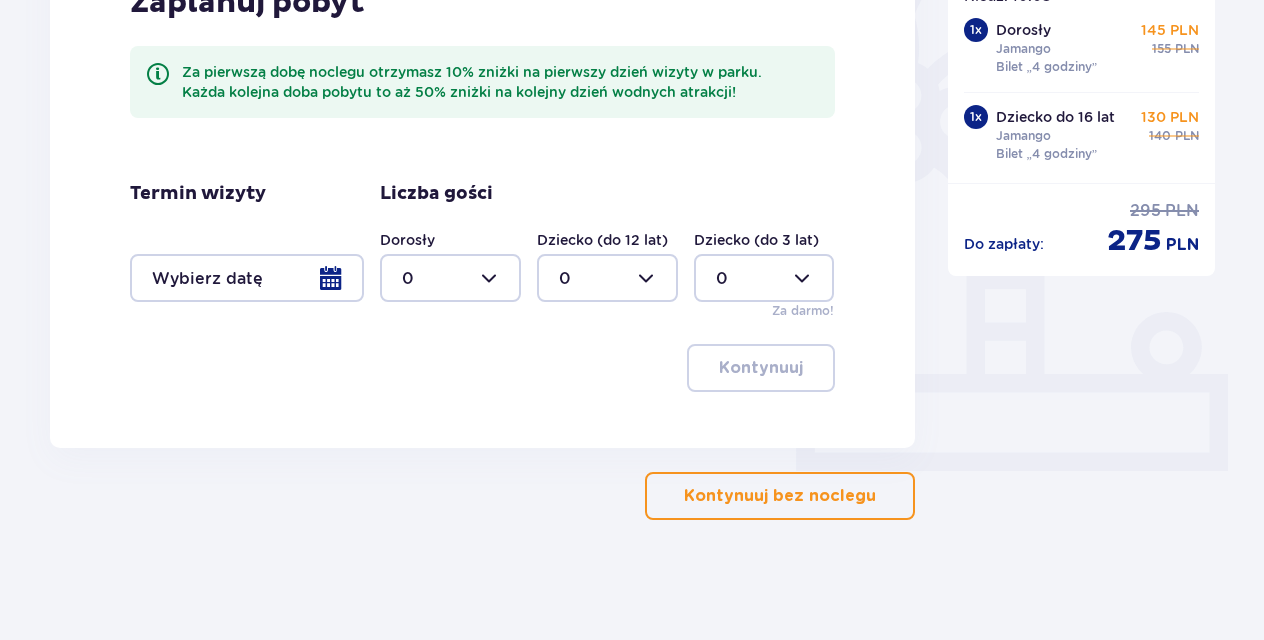 click on "Kontynuuj bez noclegu" at bounding box center [780, 496] 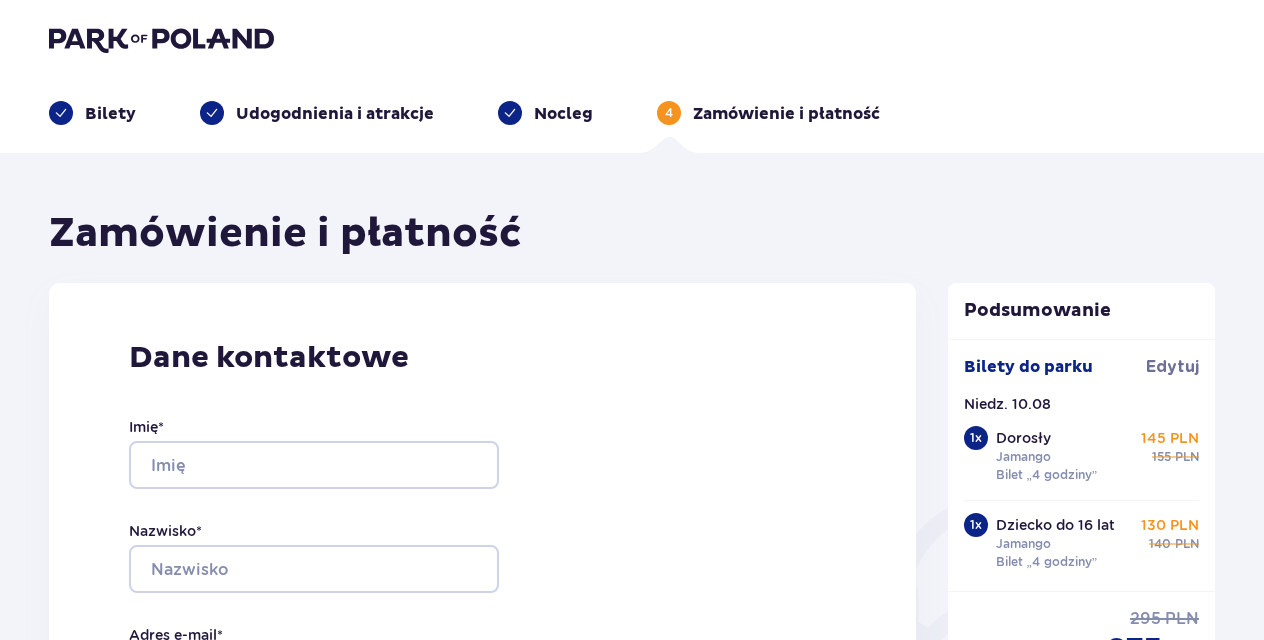 scroll, scrollTop: 0, scrollLeft: 0, axis: both 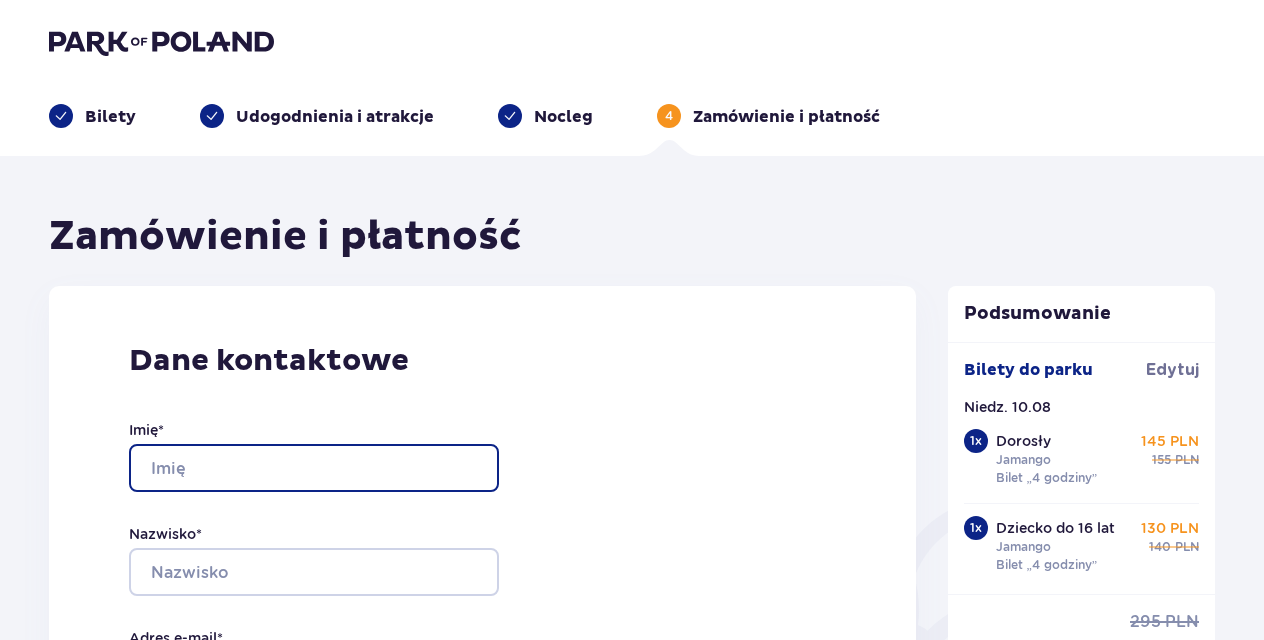 click on "Imię *" at bounding box center [314, 468] 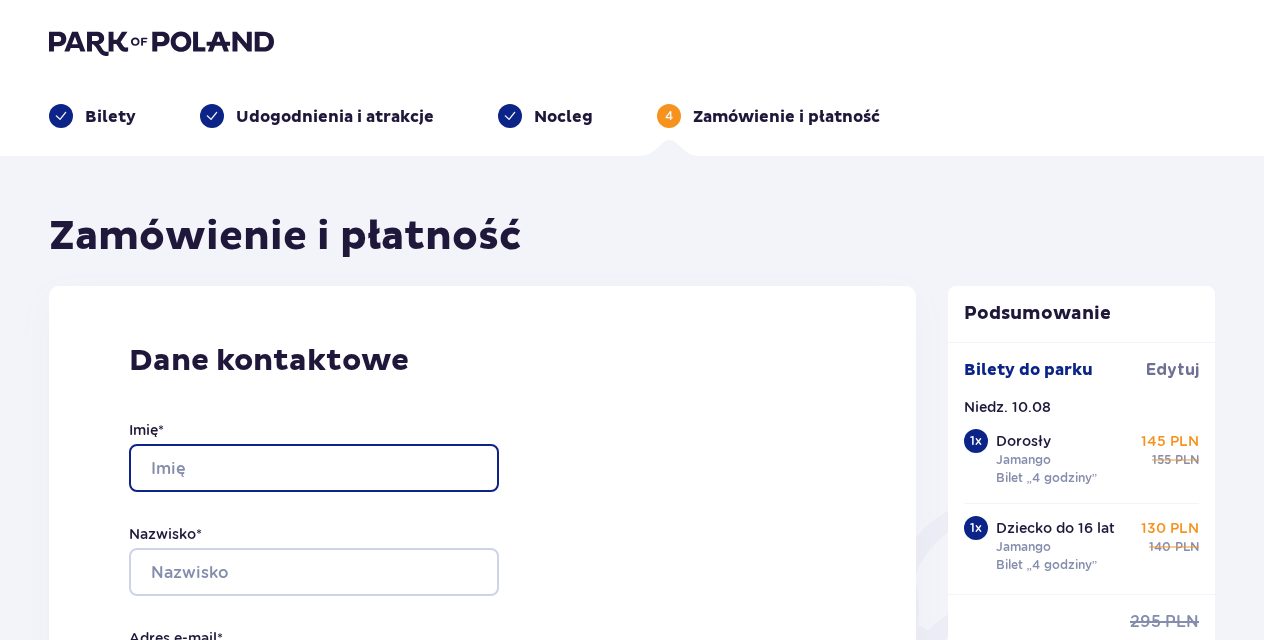 type on "[FIRST]" 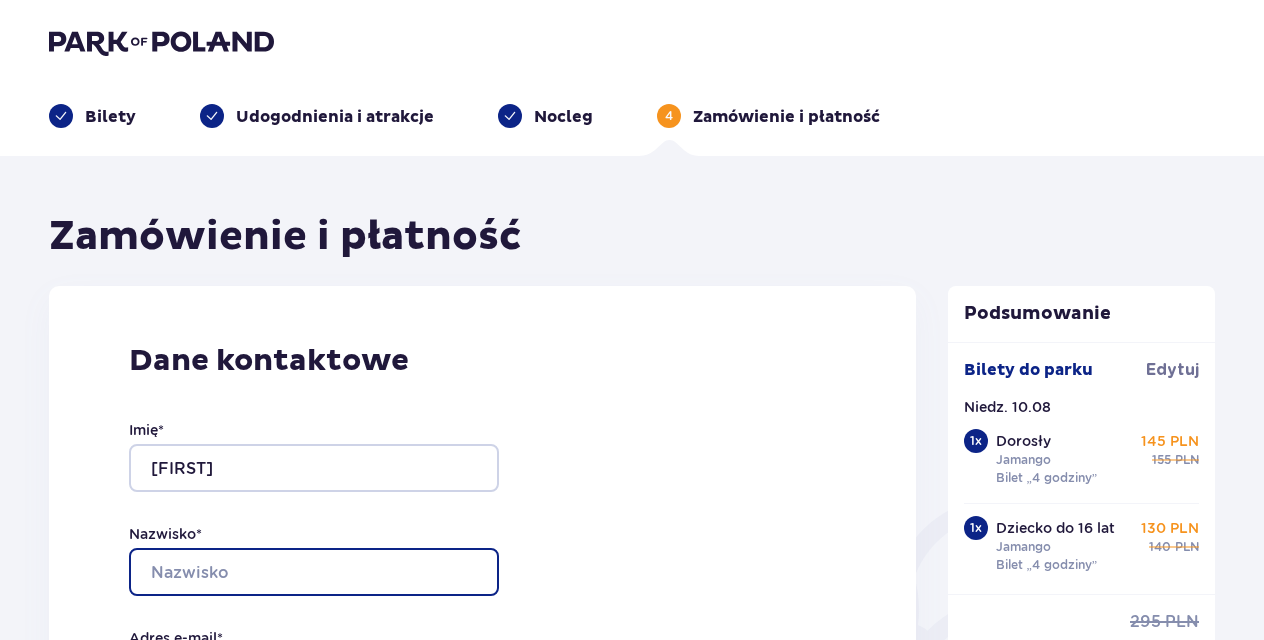 type on "[LAST]" 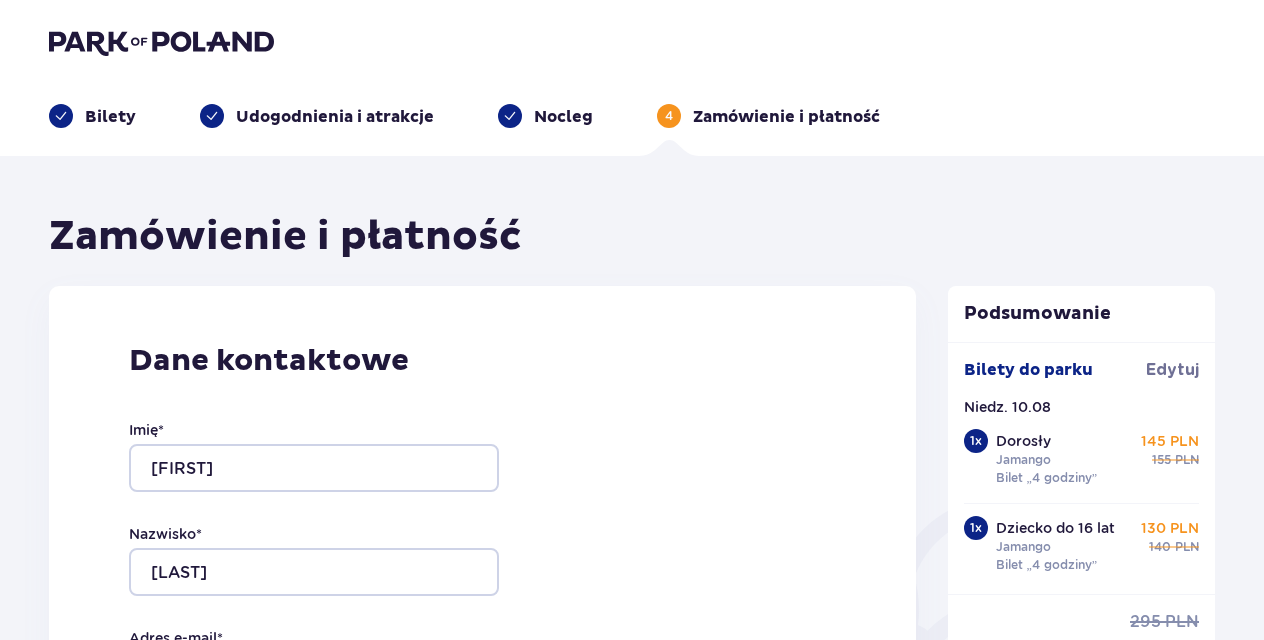 type on "[EMAIL]" 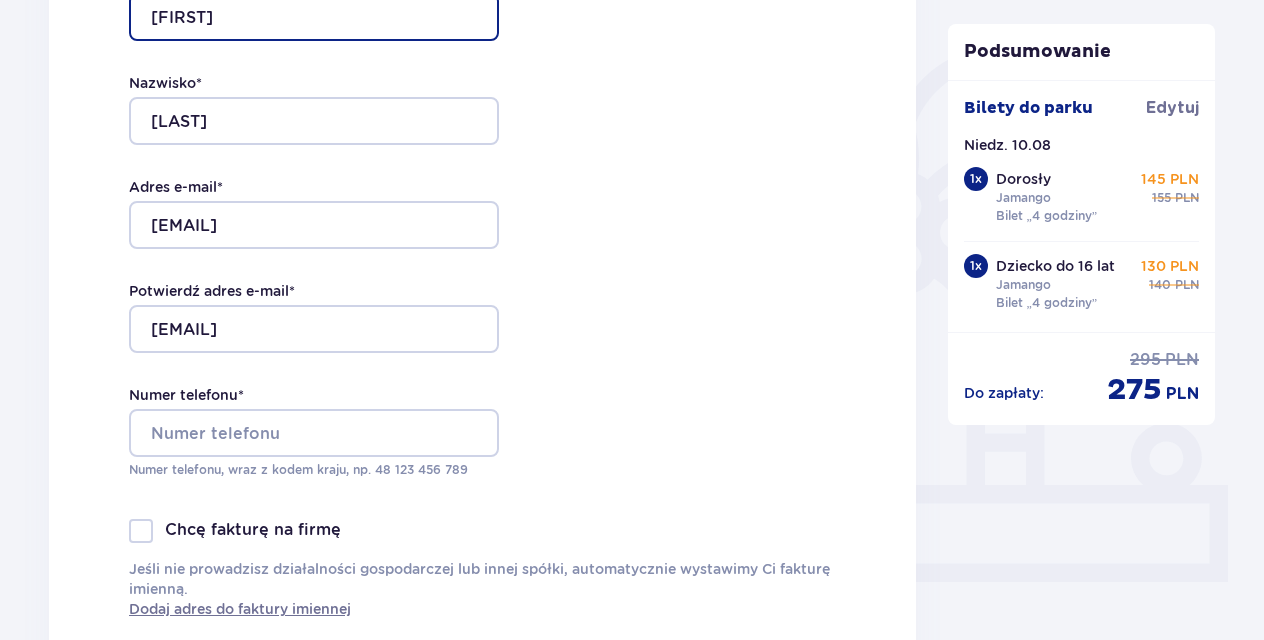 scroll, scrollTop: 454, scrollLeft: 0, axis: vertical 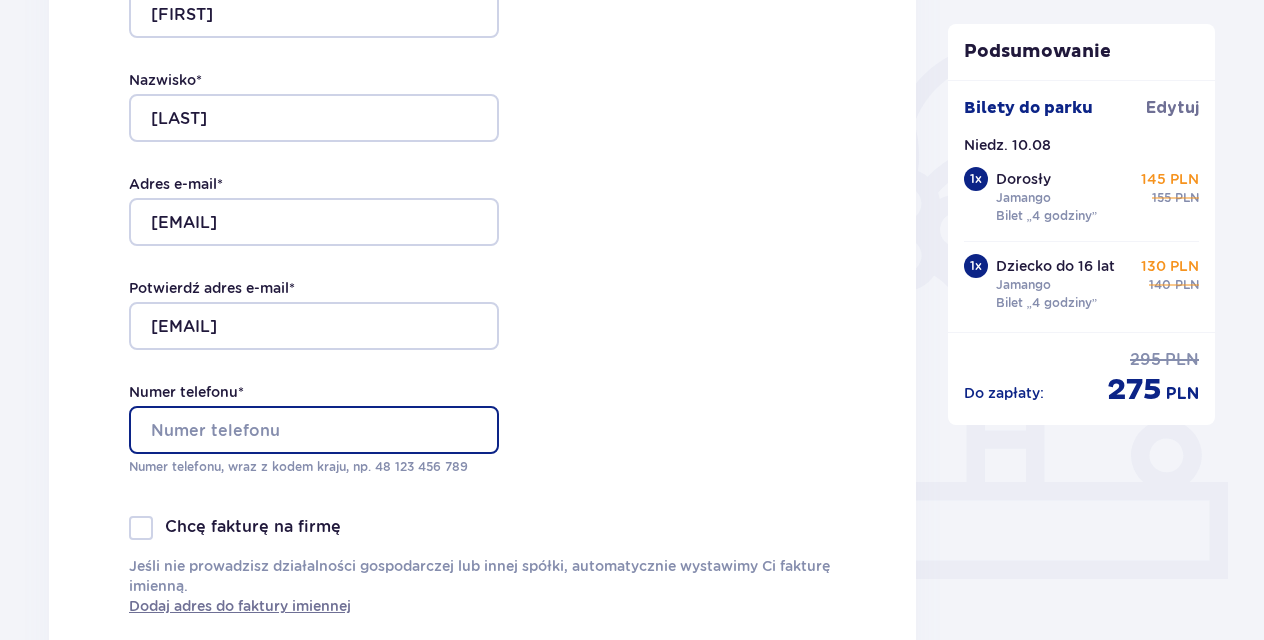 click on "Numer telefonu *" at bounding box center (314, 430) 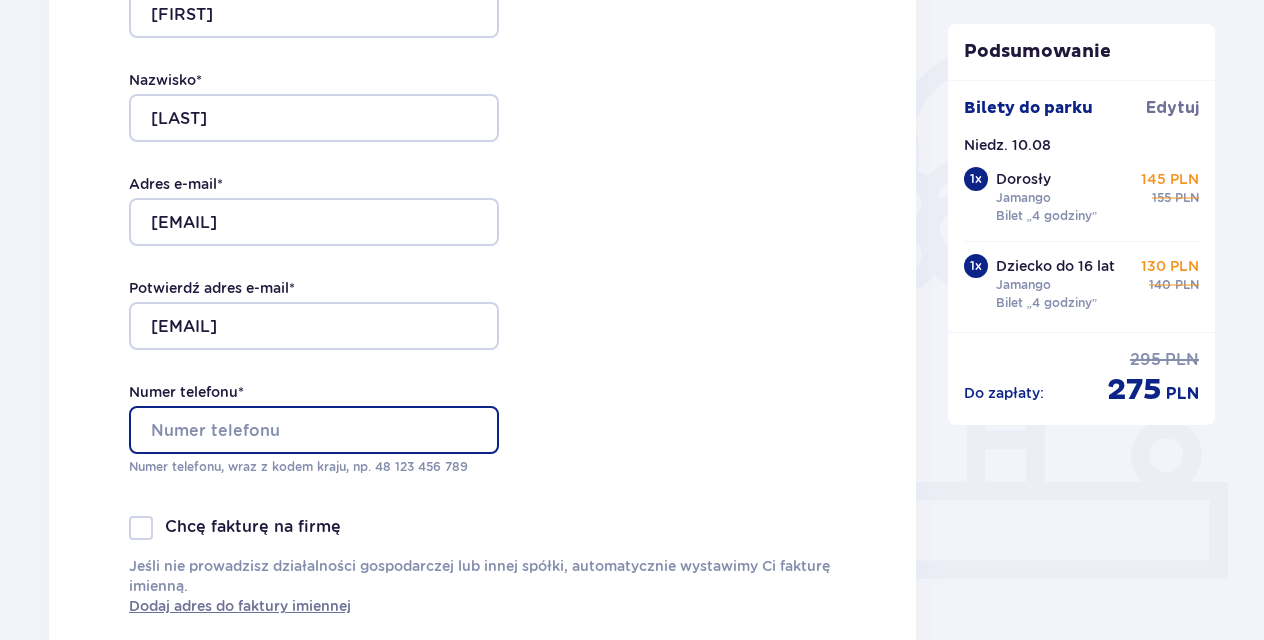 type on "[PHONE]" 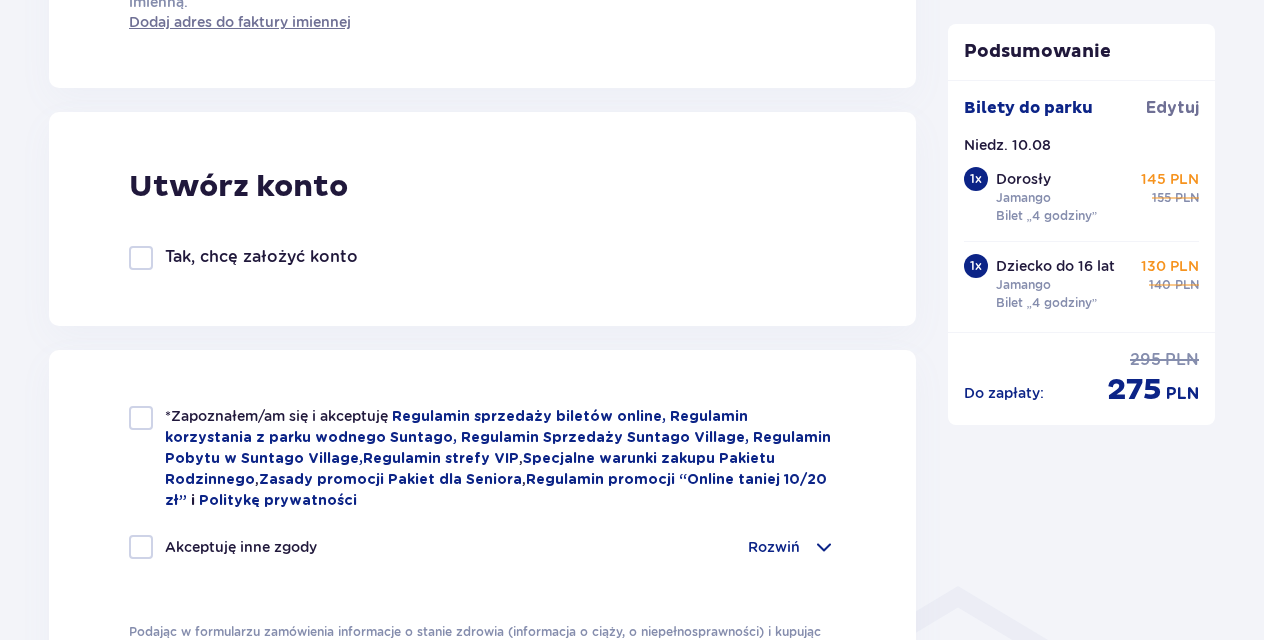 scroll, scrollTop: 1042, scrollLeft: 0, axis: vertical 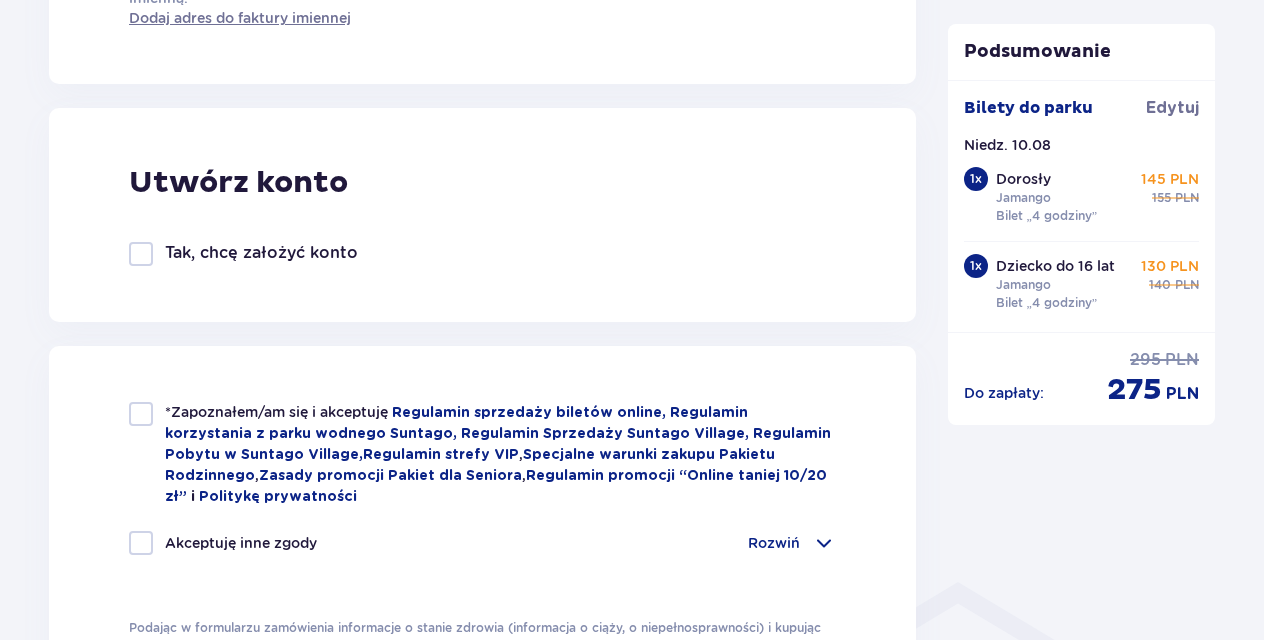click at bounding box center (141, 414) 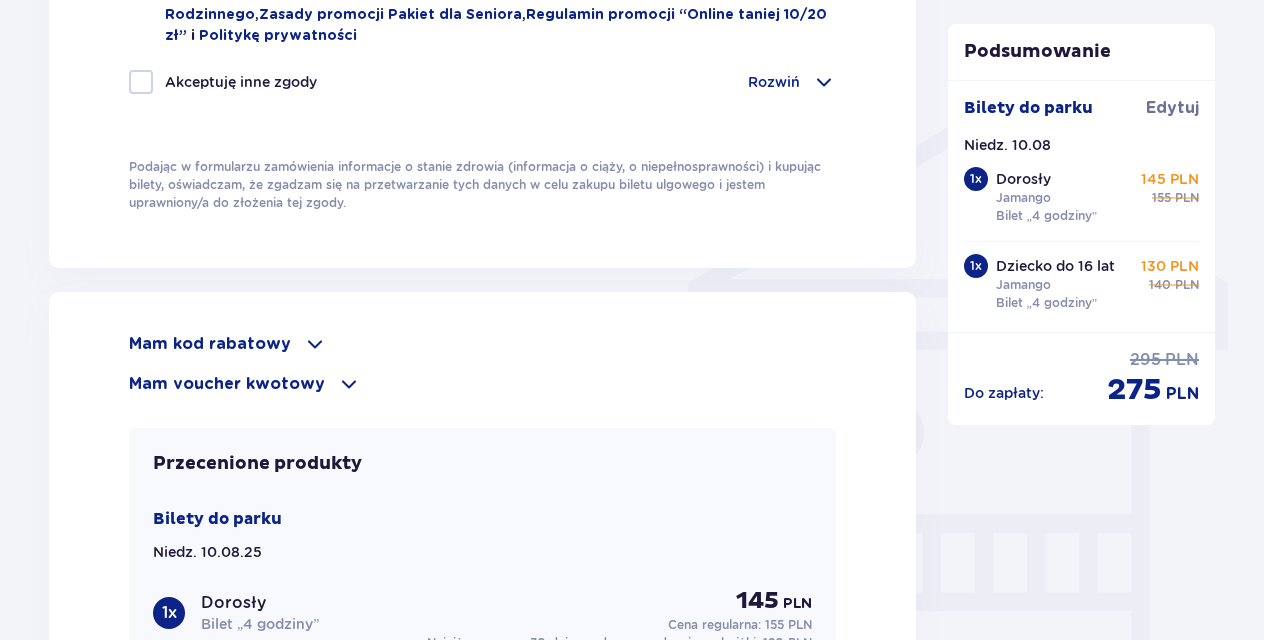 scroll, scrollTop: 1528, scrollLeft: 0, axis: vertical 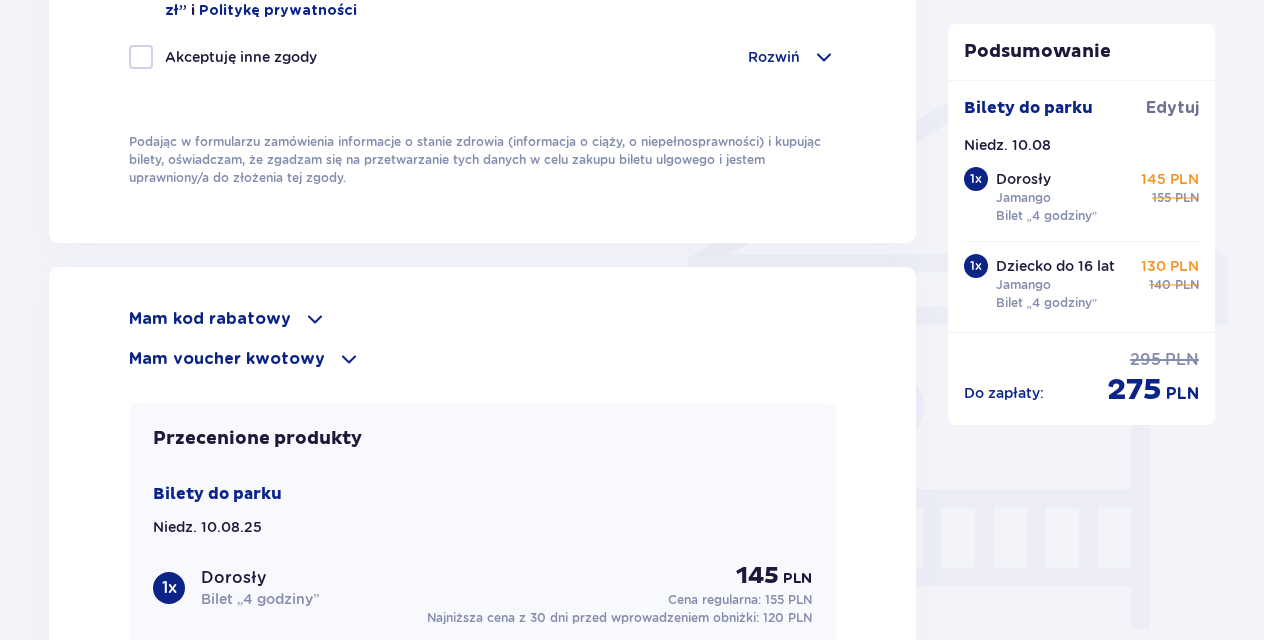 click on "Mam kod rabatowy" at bounding box center (210, 319) 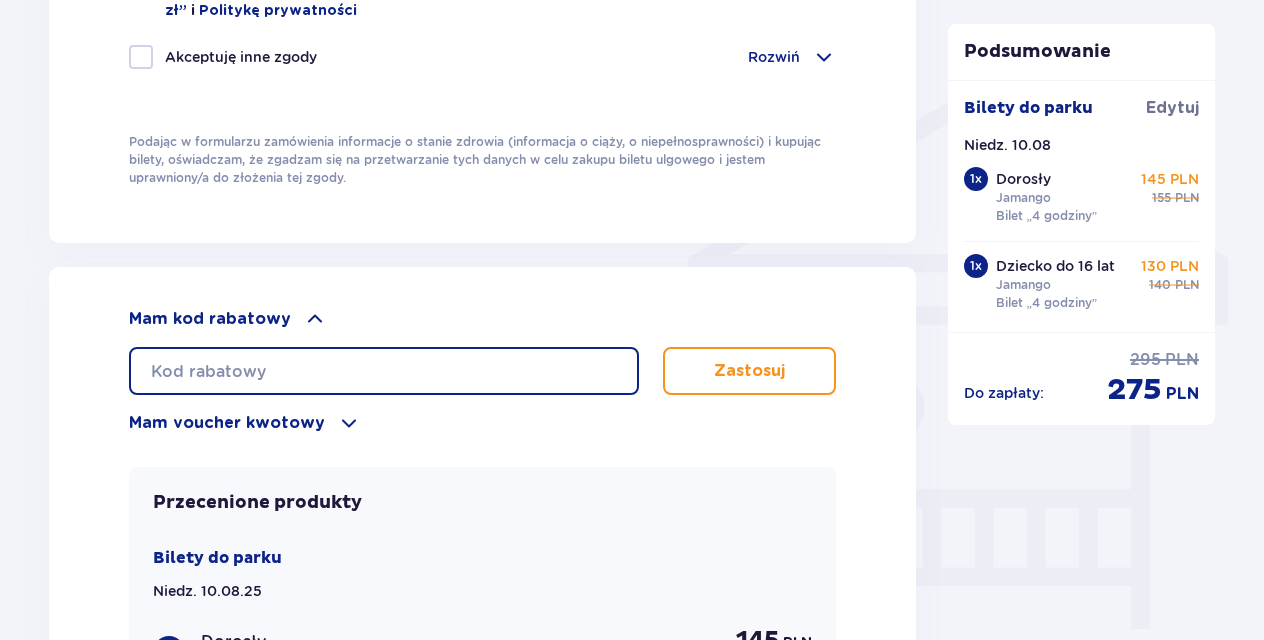 click at bounding box center (384, 371) 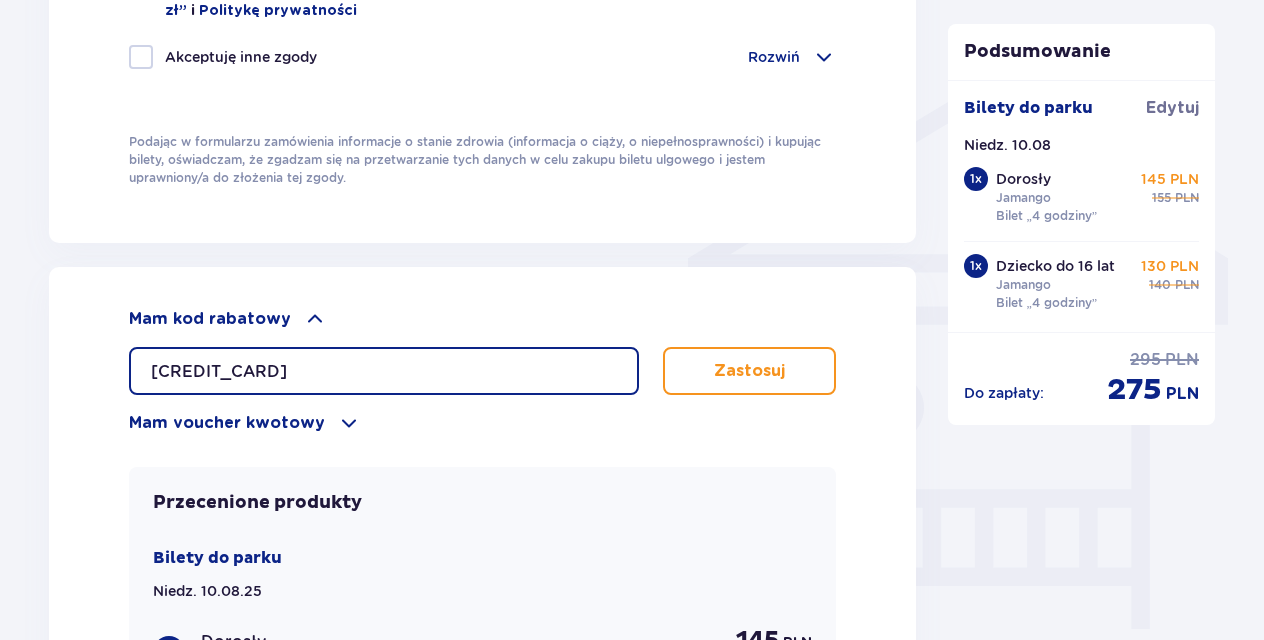 type on "[CREDIT_CARD]" 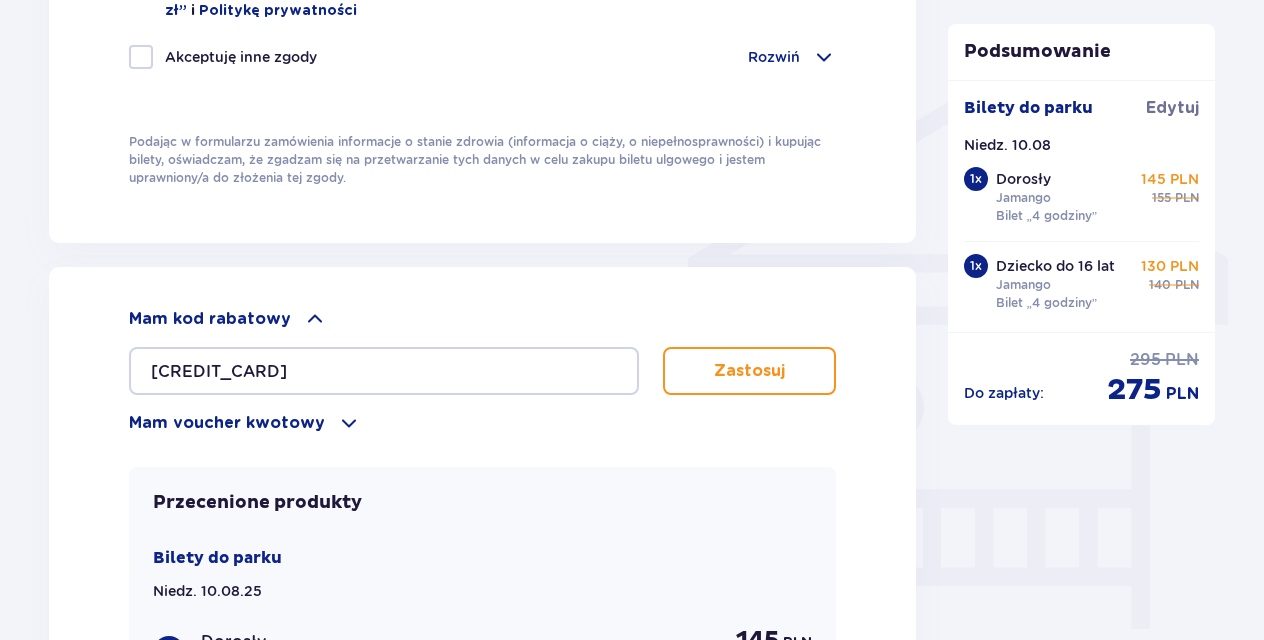 click on "Zastosuj" at bounding box center [749, 371] 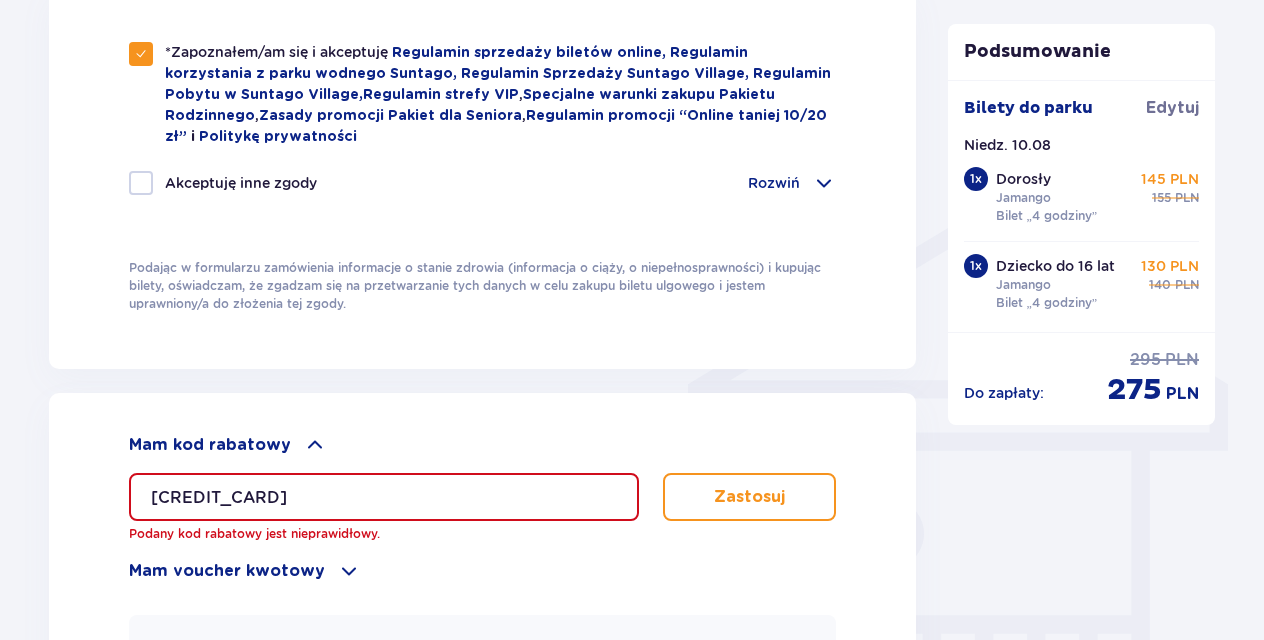 scroll, scrollTop: 1404, scrollLeft: 0, axis: vertical 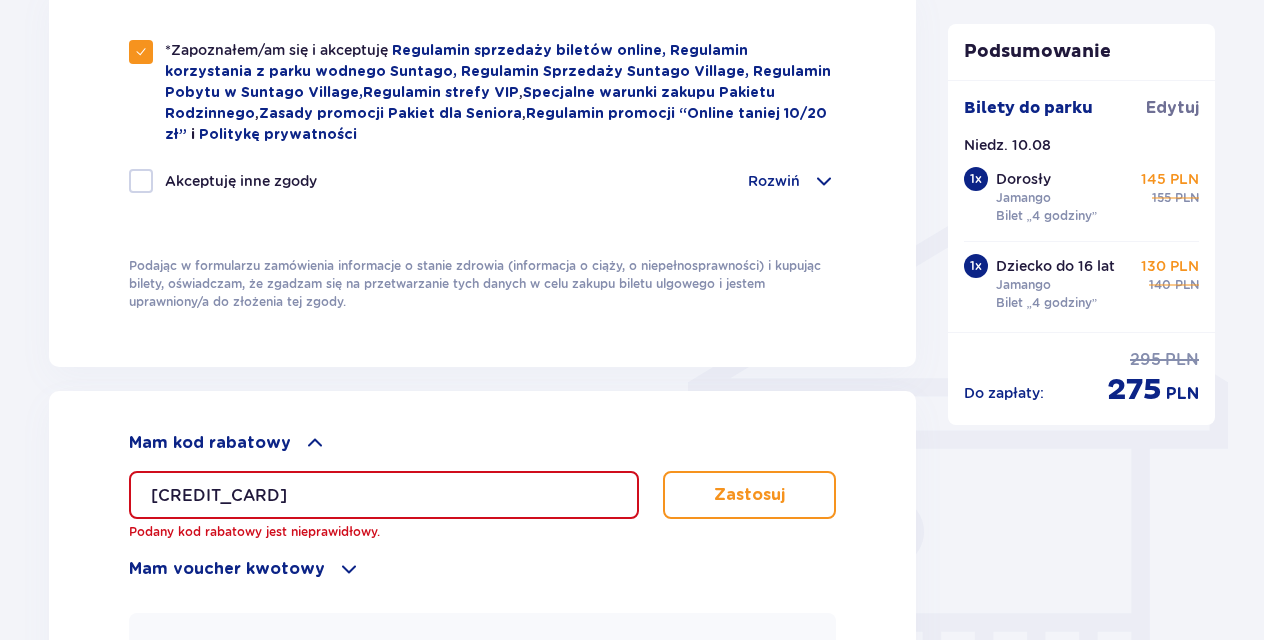drag, startPoint x: 348, startPoint y: 490, endPoint x: 78, endPoint y: 455, distance: 272.25906 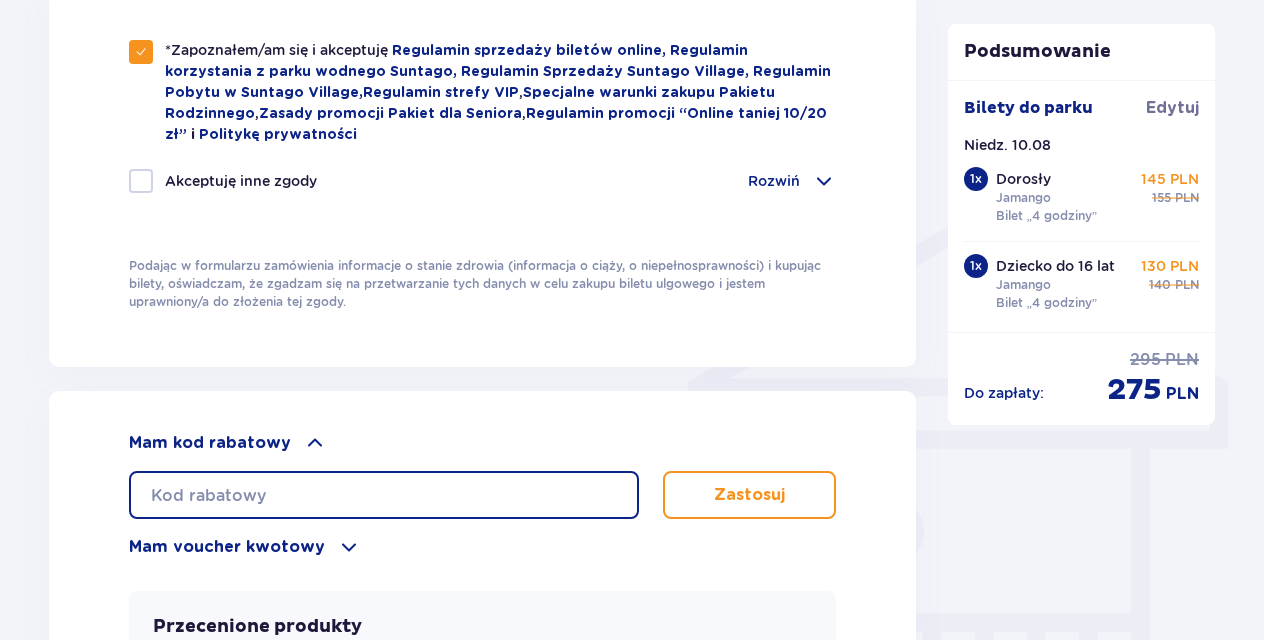 paste on "[CREDIT_CARD]" 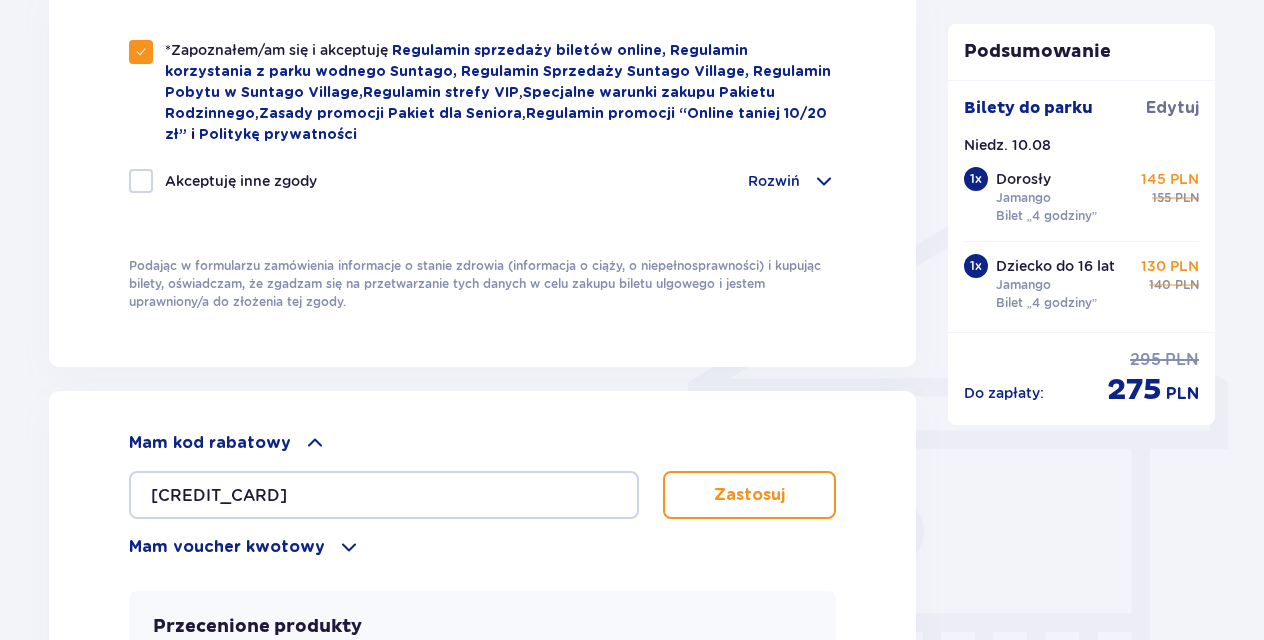 click on "Zastosuj" at bounding box center (749, 495) 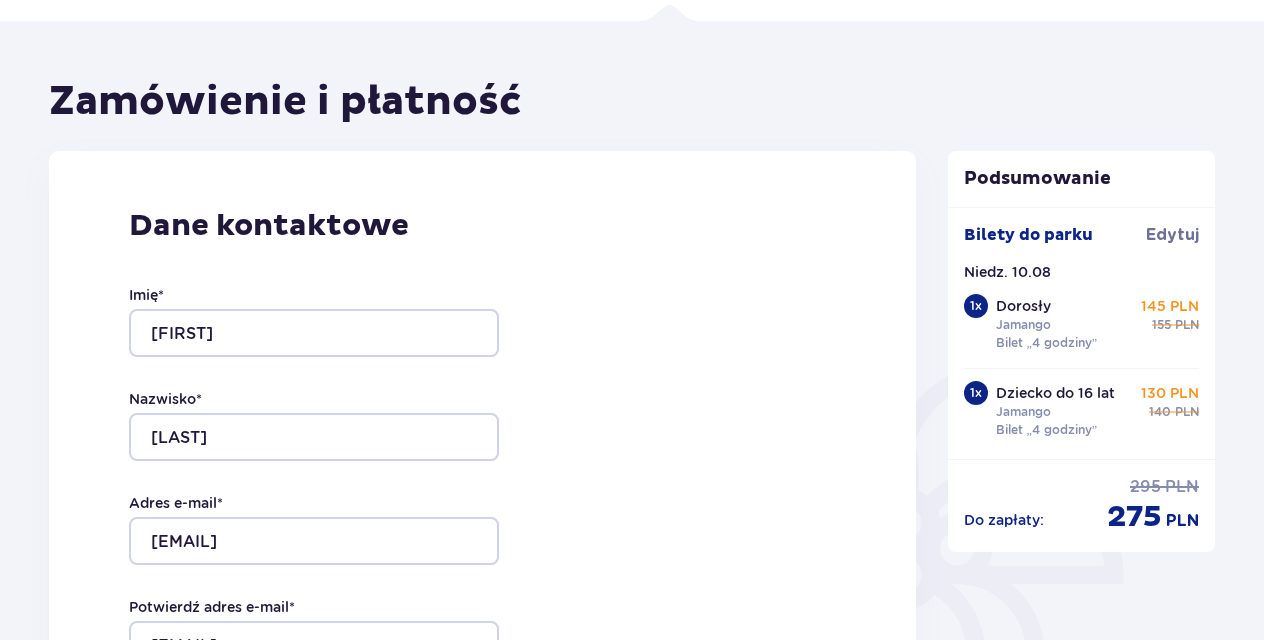 scroll, scrollTop: 0, scrollLeft: 0, axis: both 